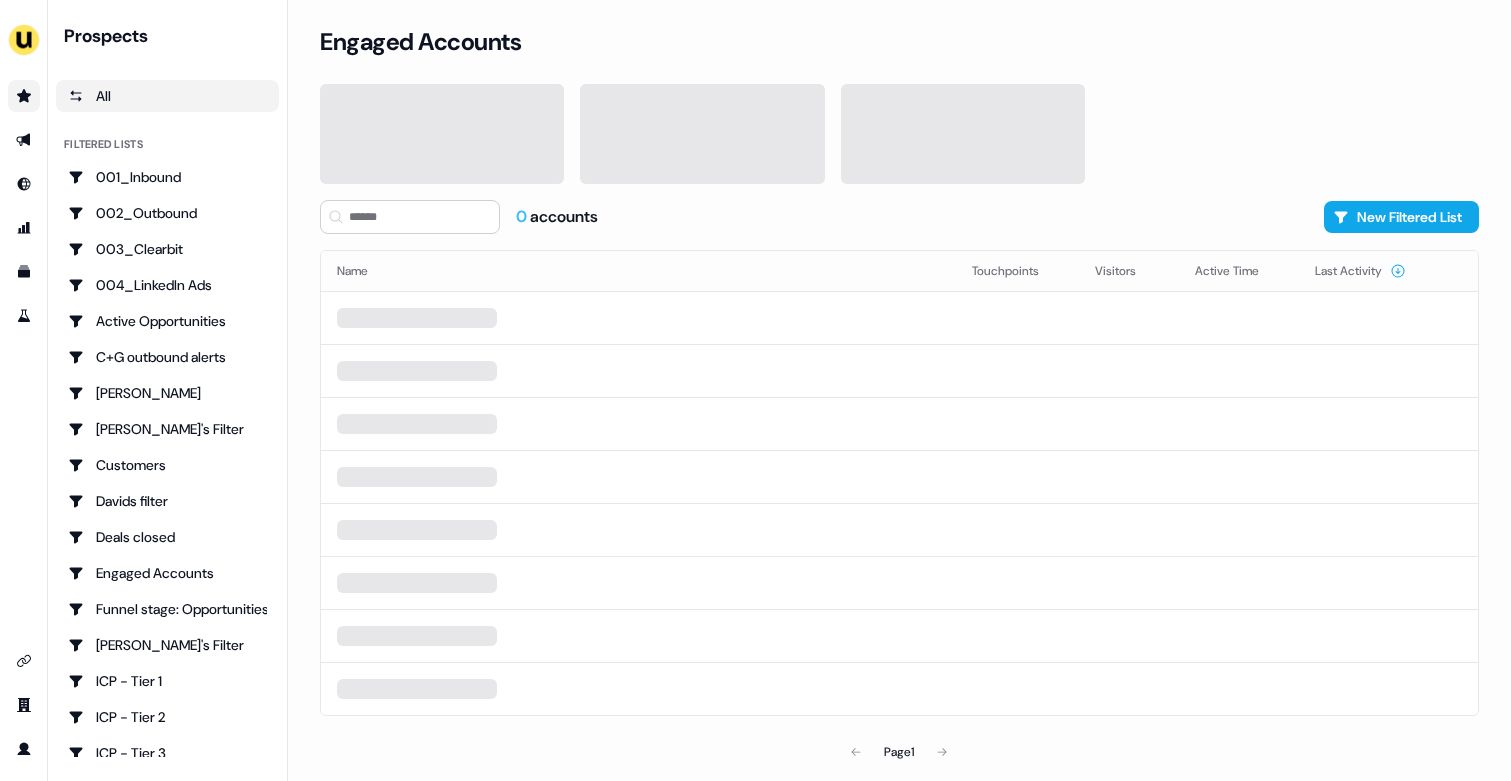 scroll, scrollTop: 0, scrollLeft: 0, axis: both 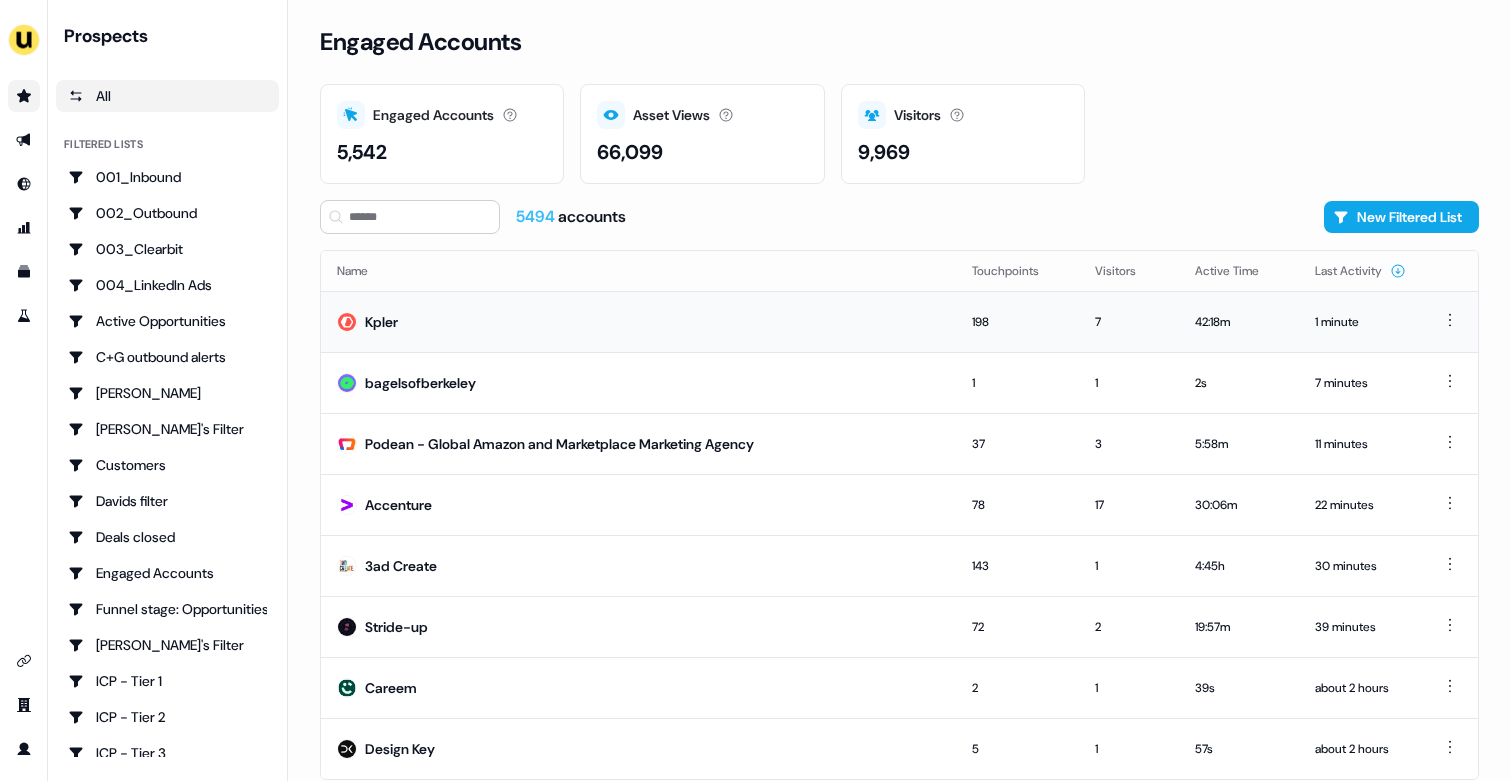 click on "Kpler" at bounding box center [638, 321] 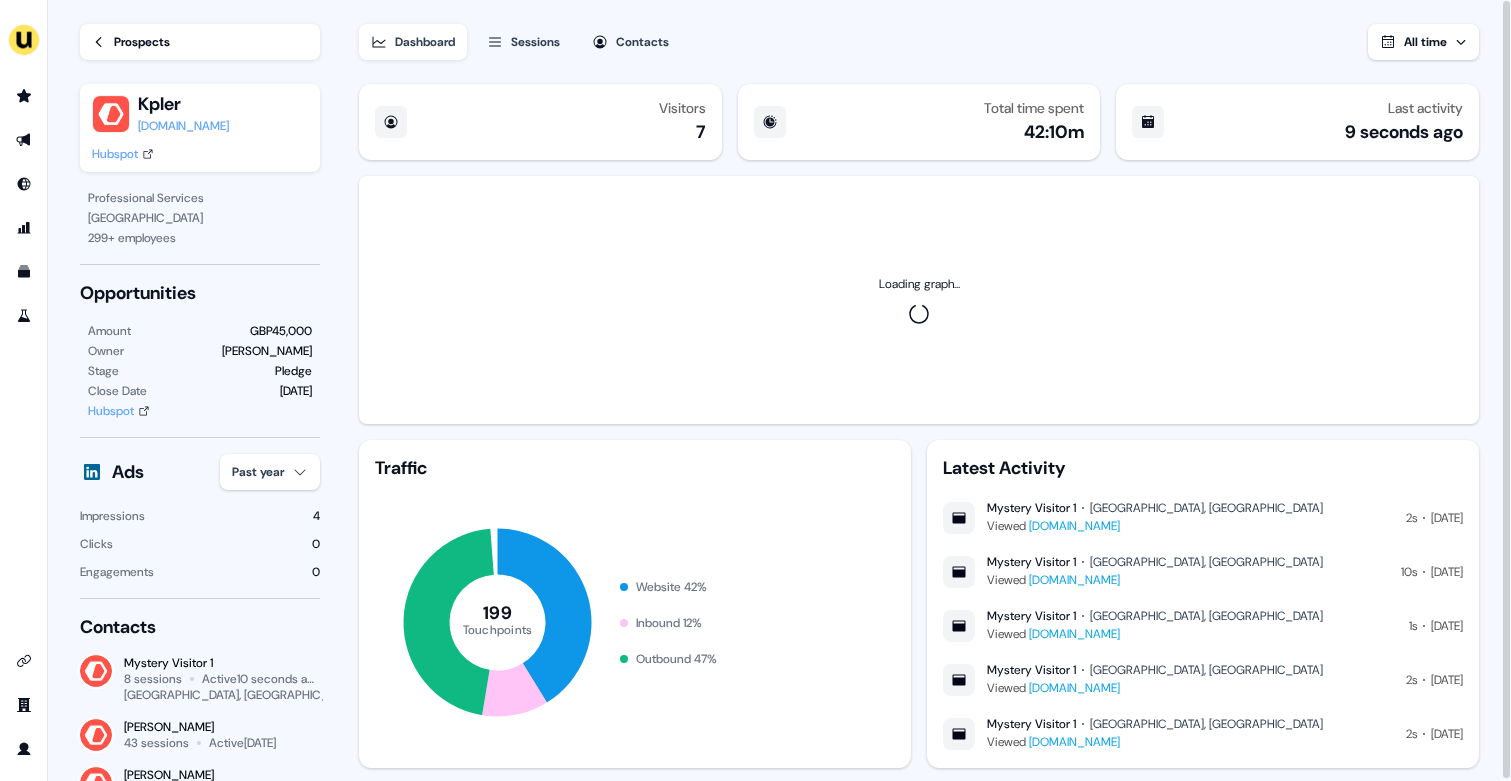 click on "Prospects" at bounding box center [142, 42] 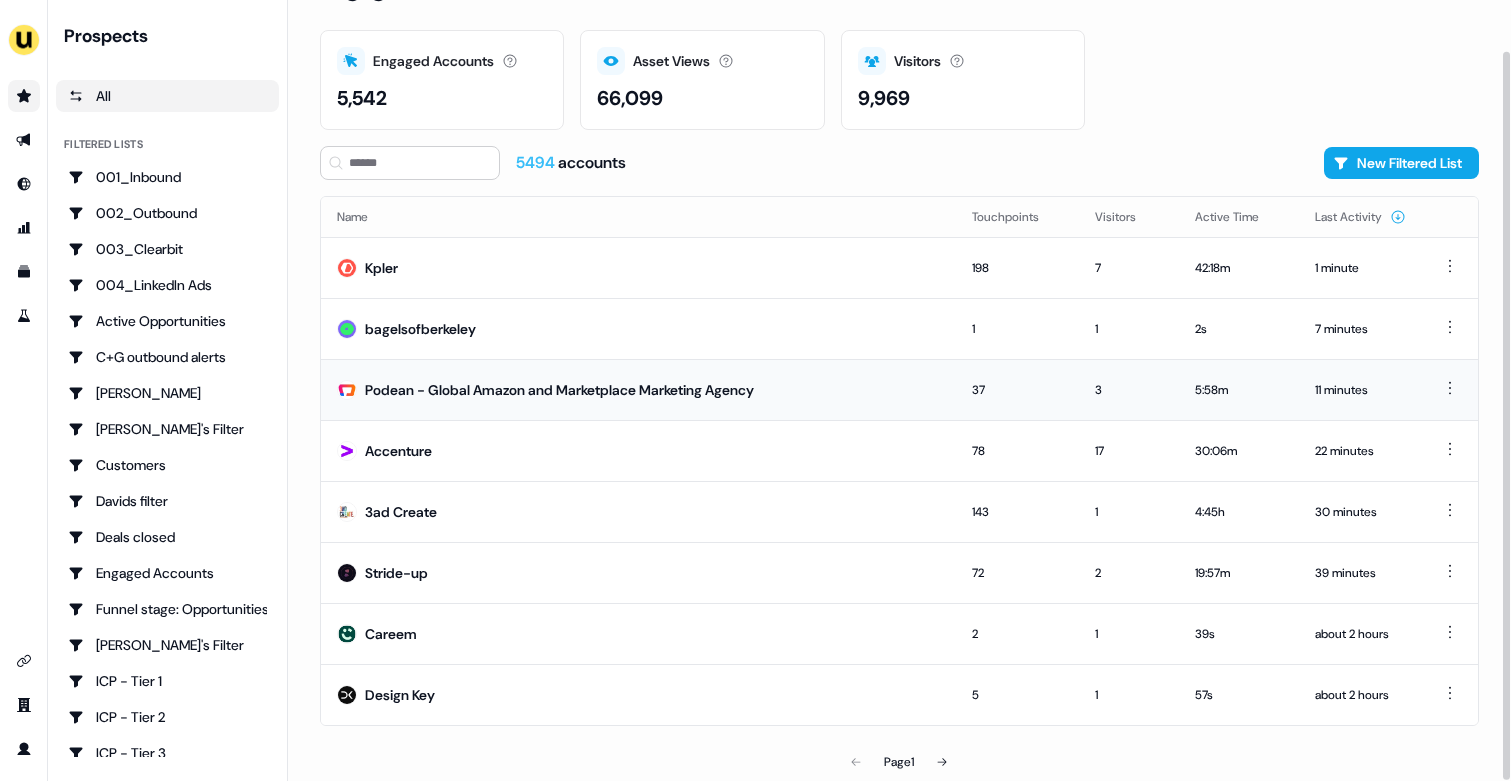 scroll, scrollTop: 0, scrollLeft: 0, axis: both 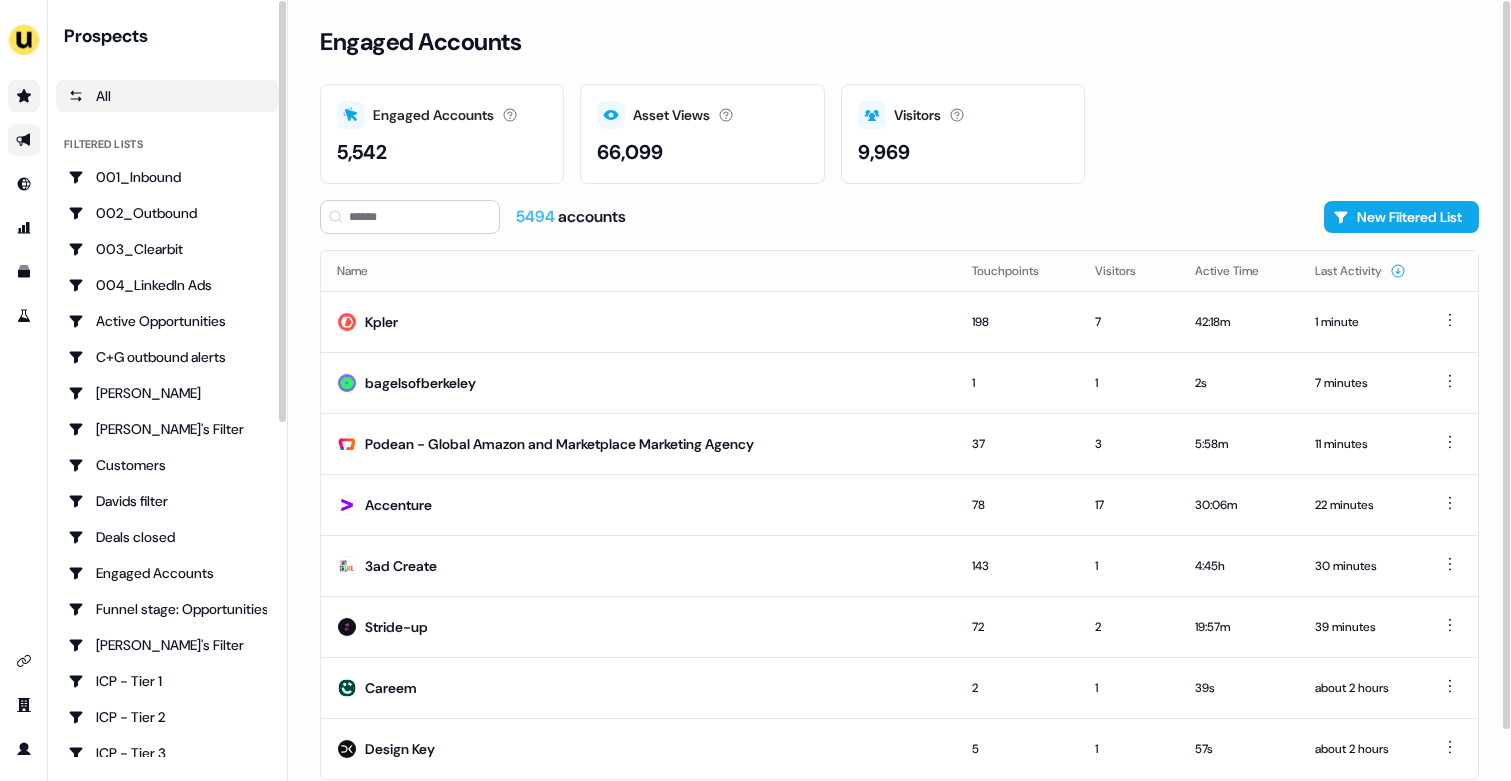 click at bounding box center (24, 140) 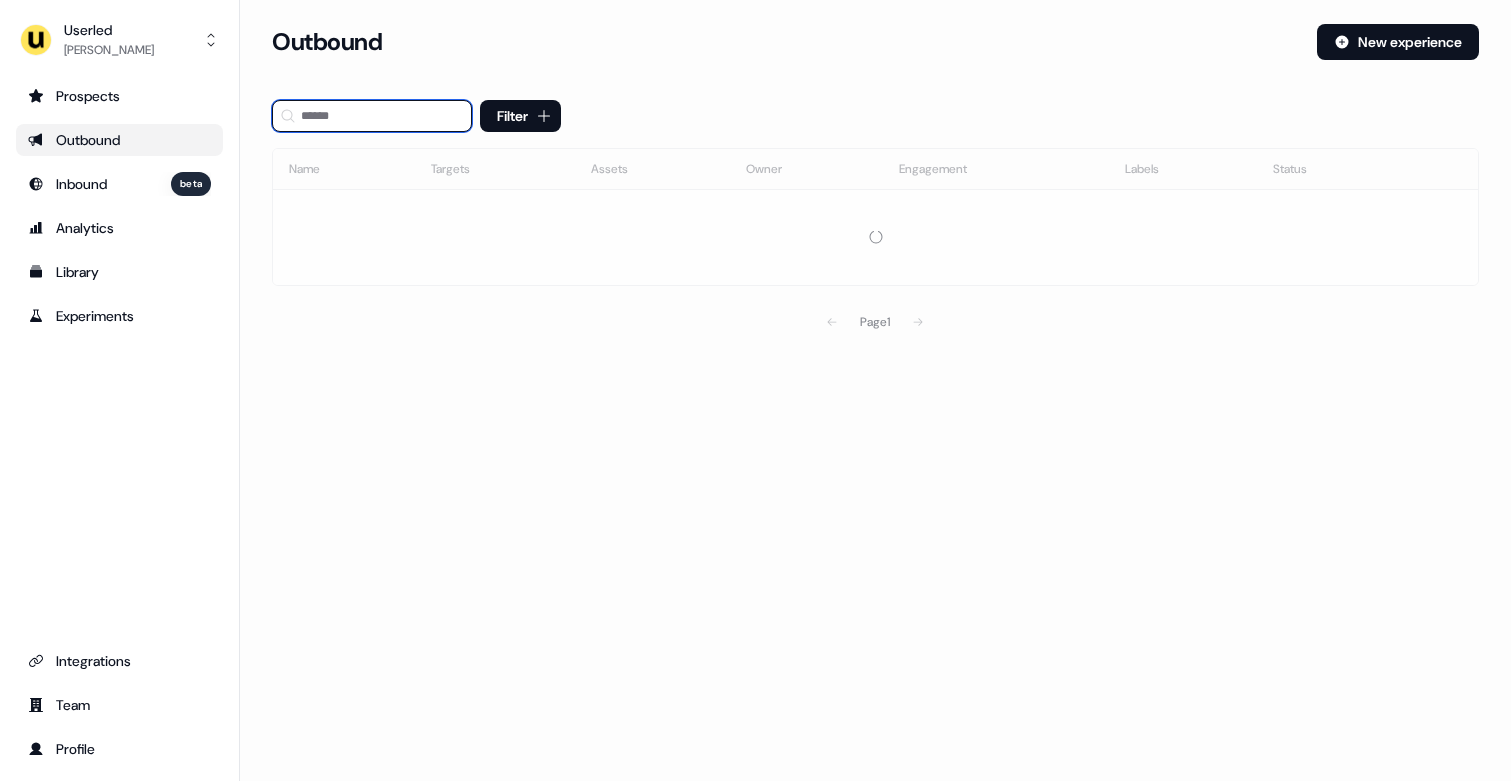 click at bounding box center (372, 116) 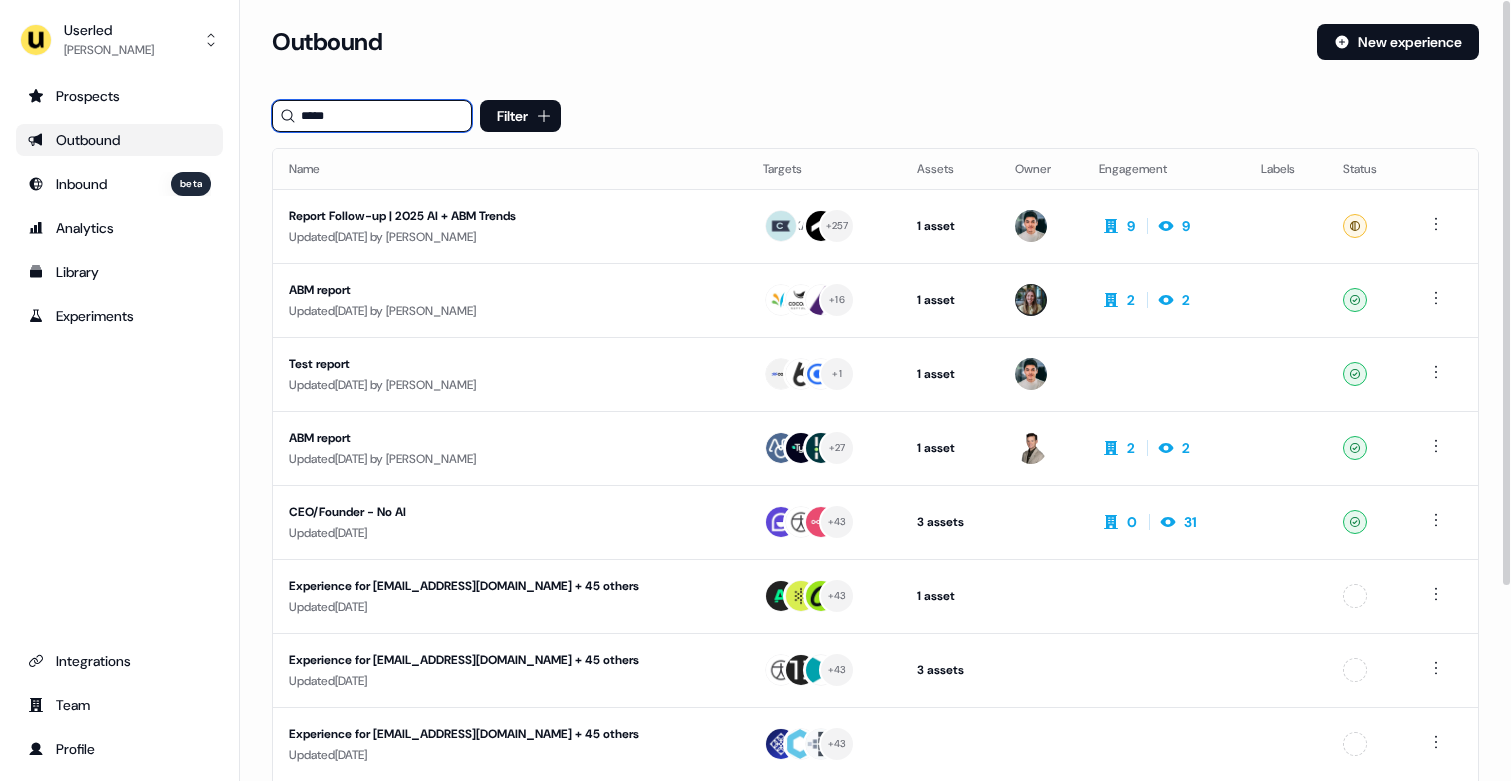 type on "*****" 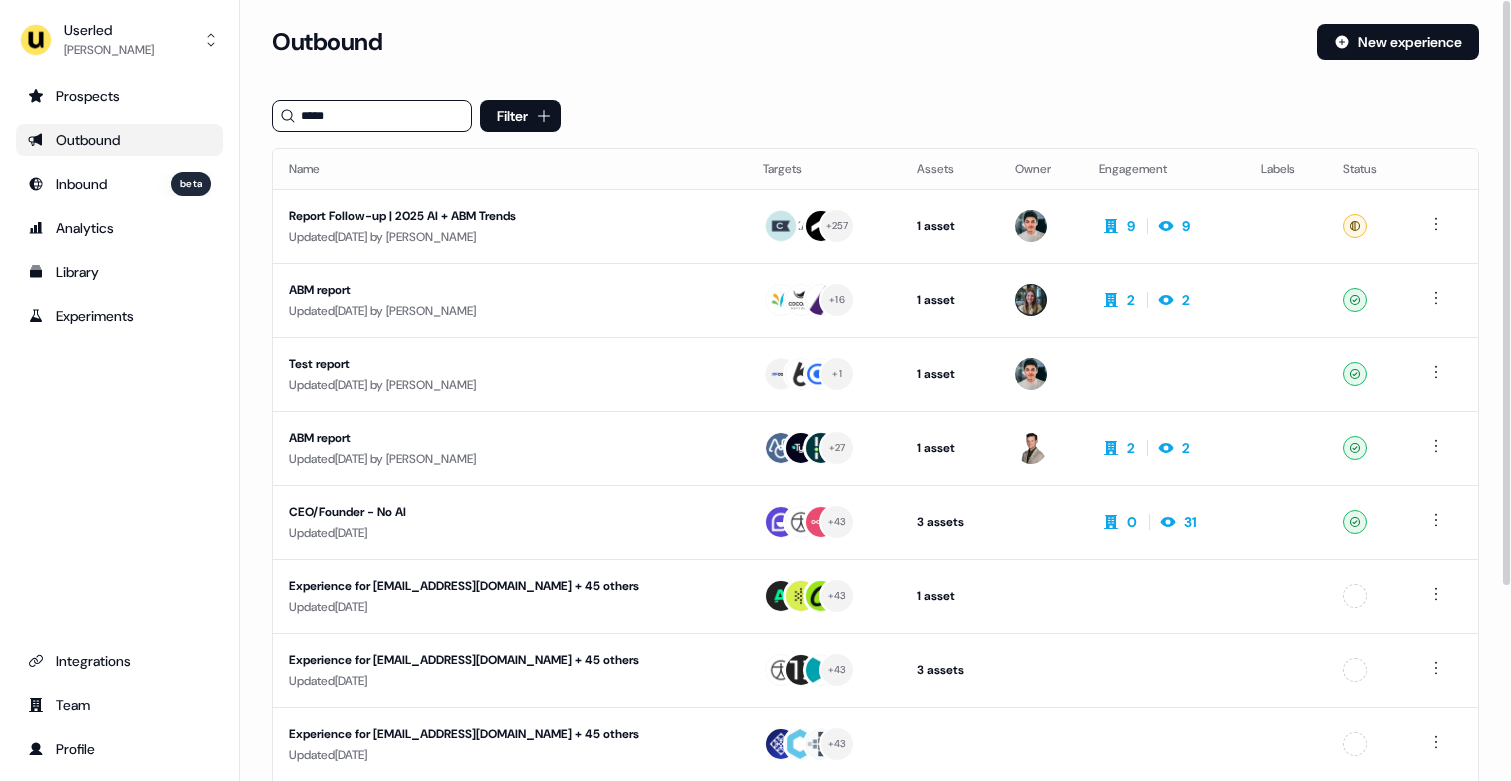 click on "Report Follow-up | 2025 AI + ABM Trends" at bounding box center [478, 216] 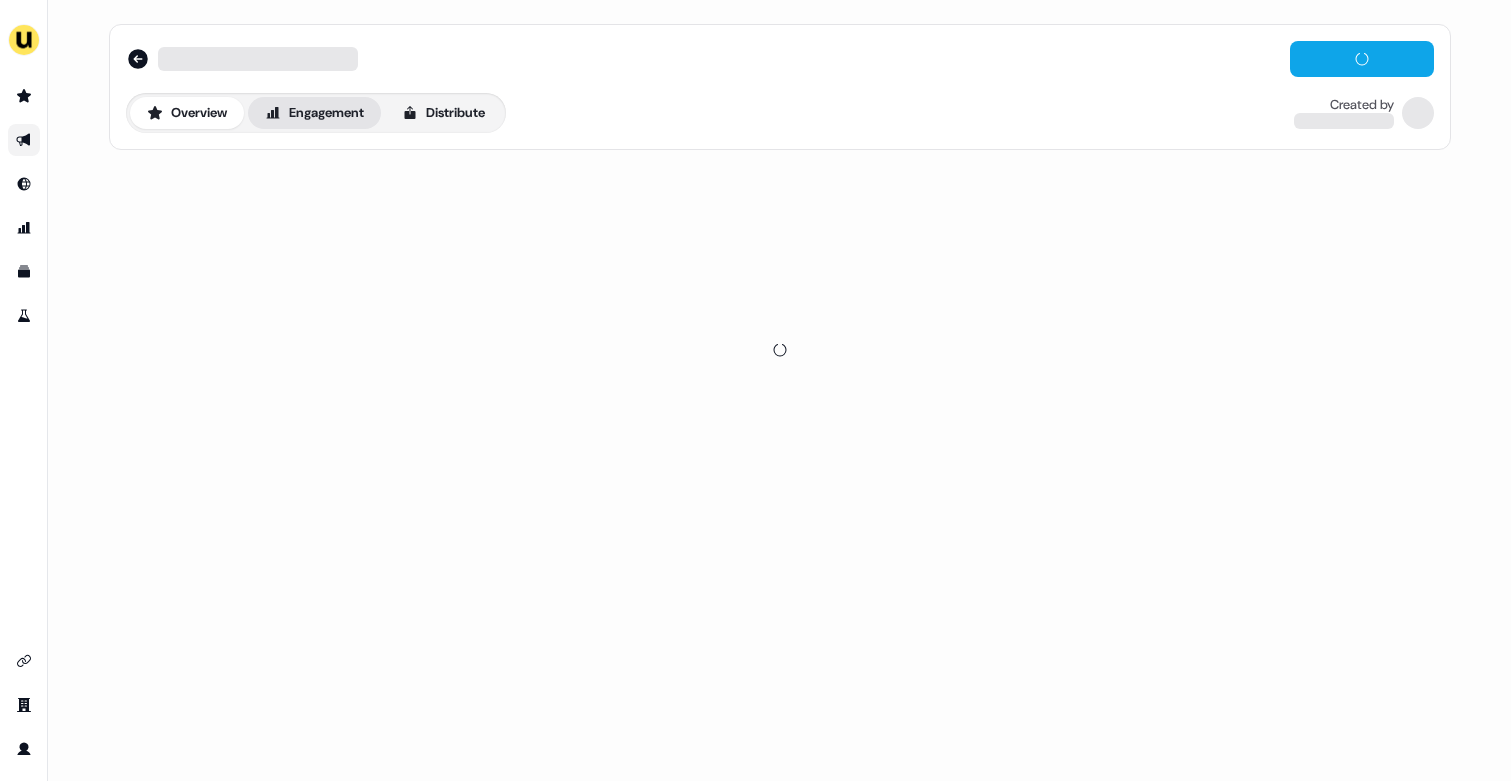 click on "Engagement" at bounding box center [314, 113] 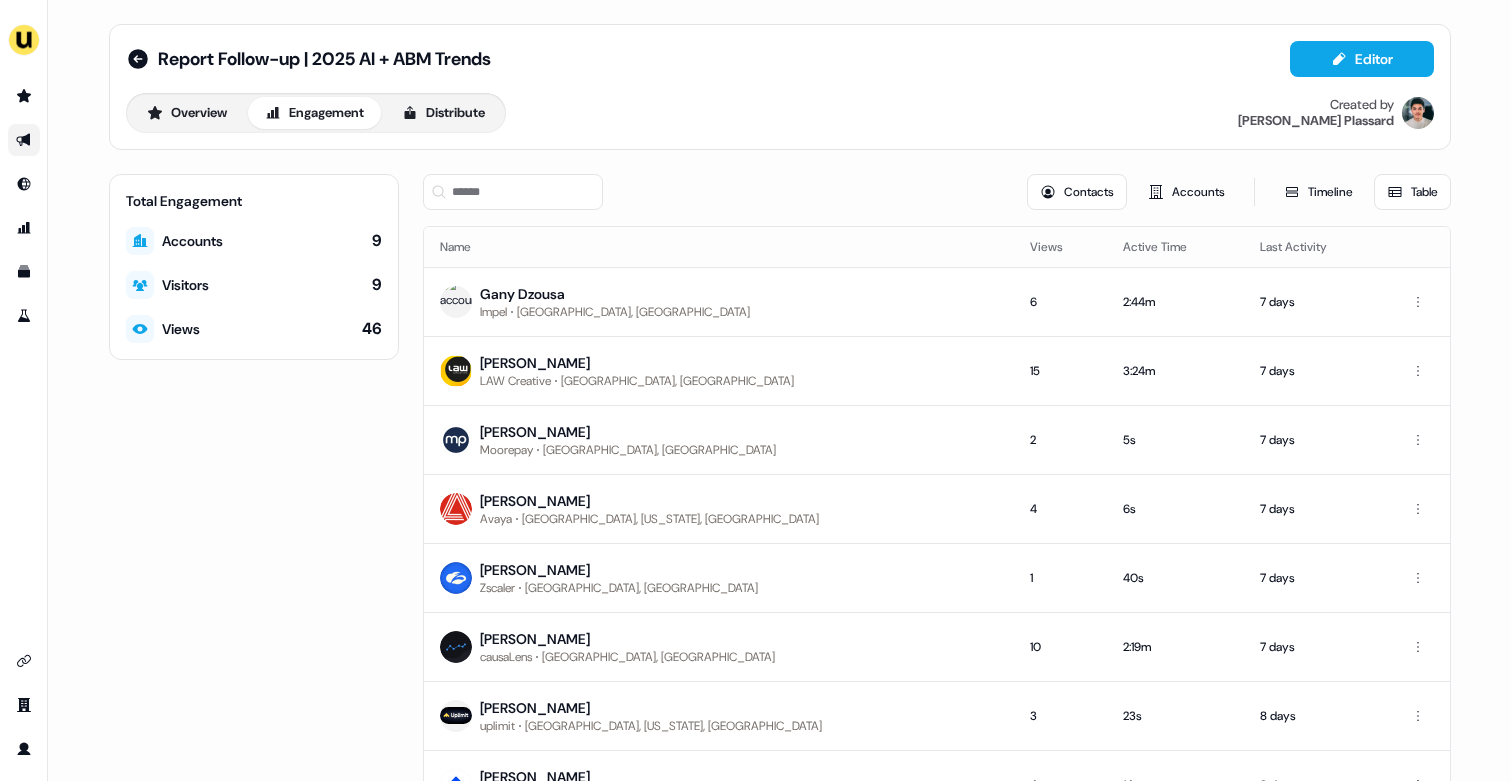 scroll, scrollTop: 118, scrollLeft: 0, axis: vertical 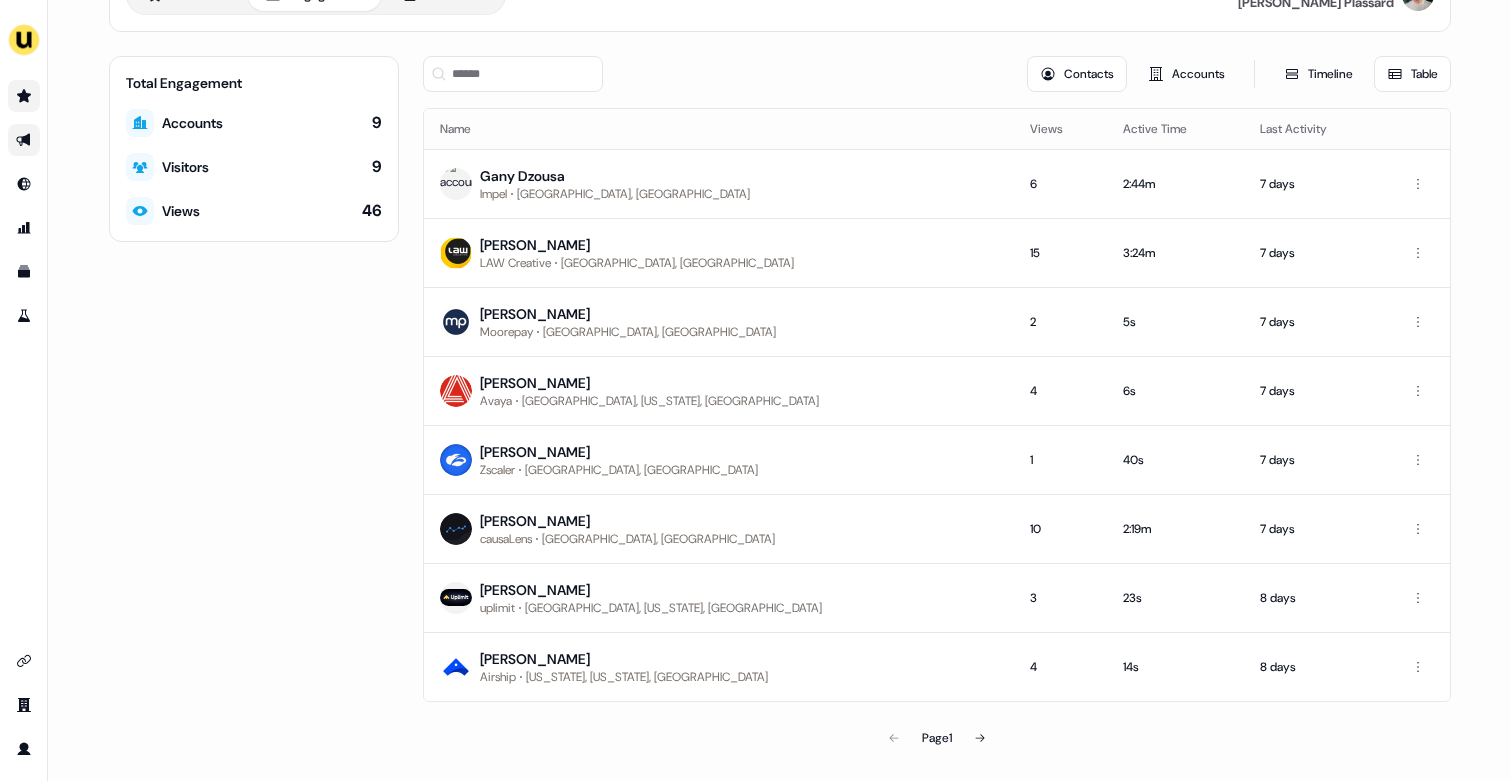 click 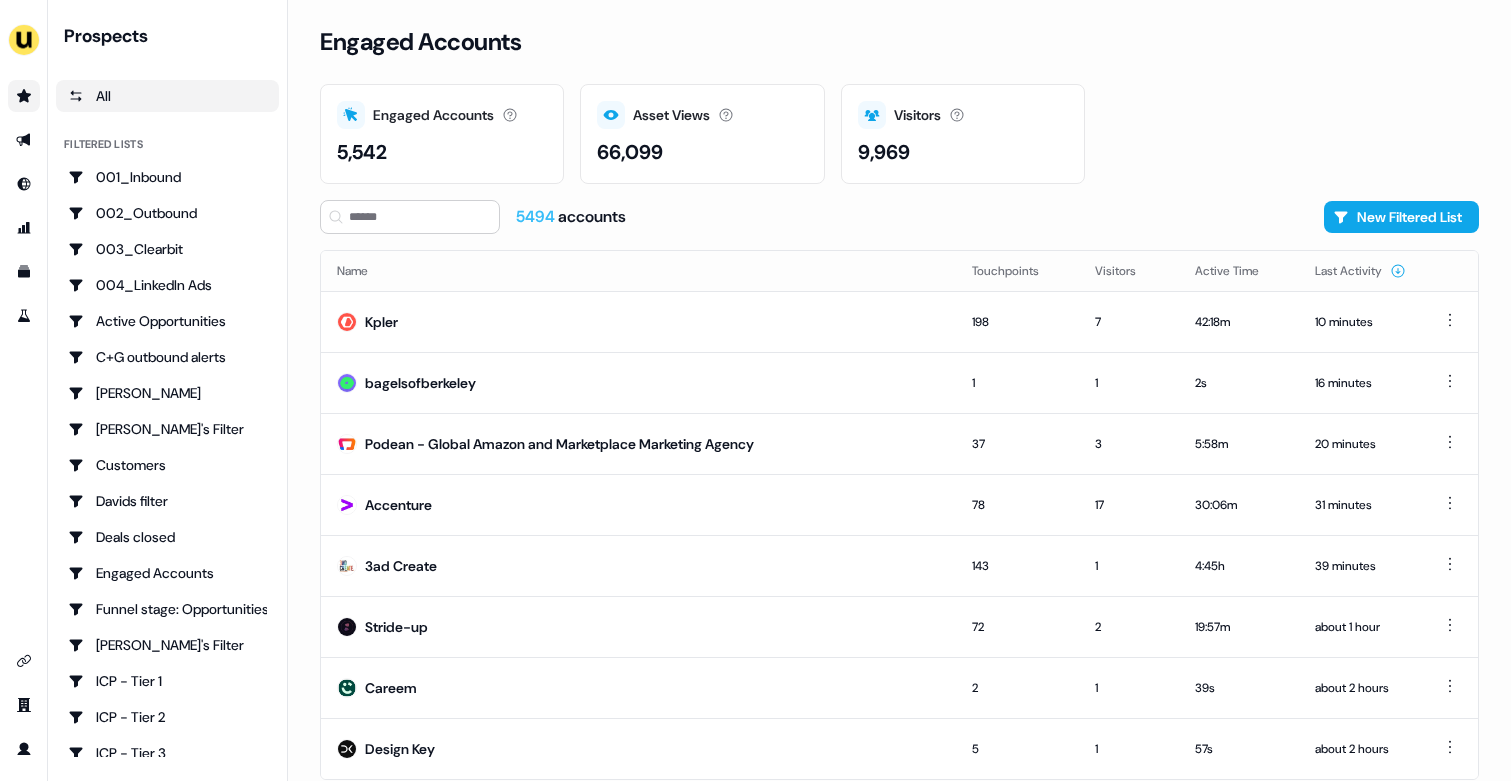 scroll, scrollTop: 0, scrollLeft: 0, axis: both 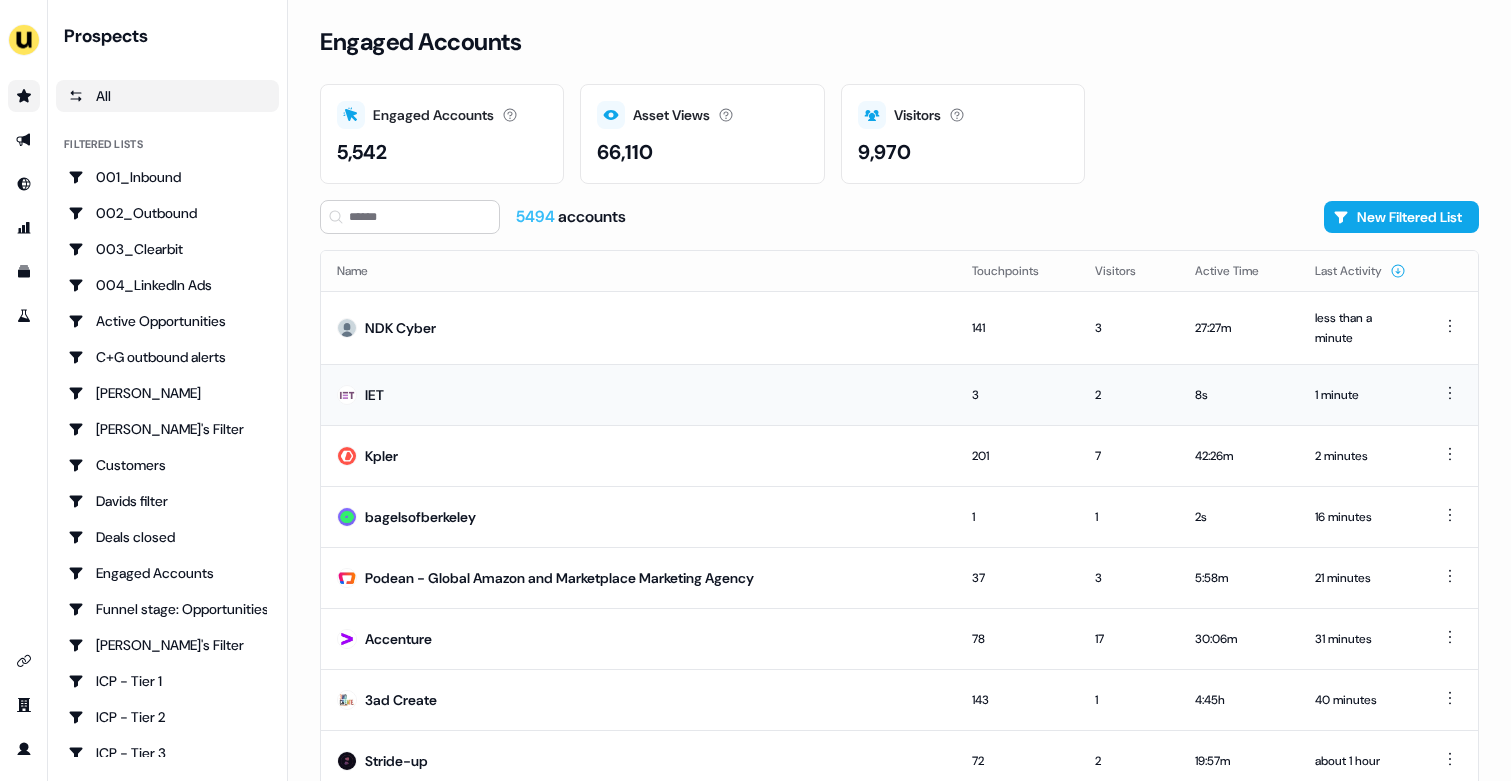 click on "IET" at bounding box center [638, 394] 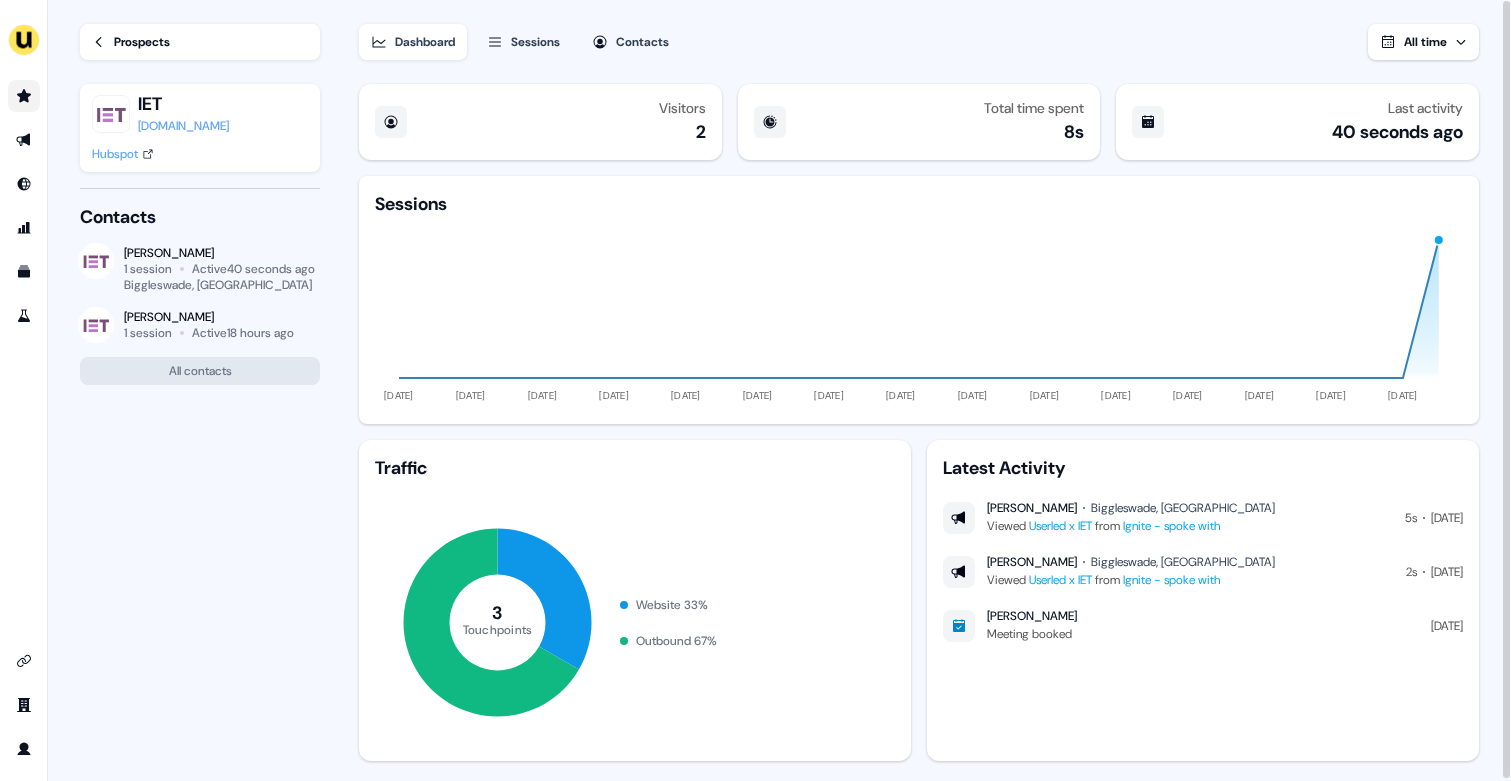 click 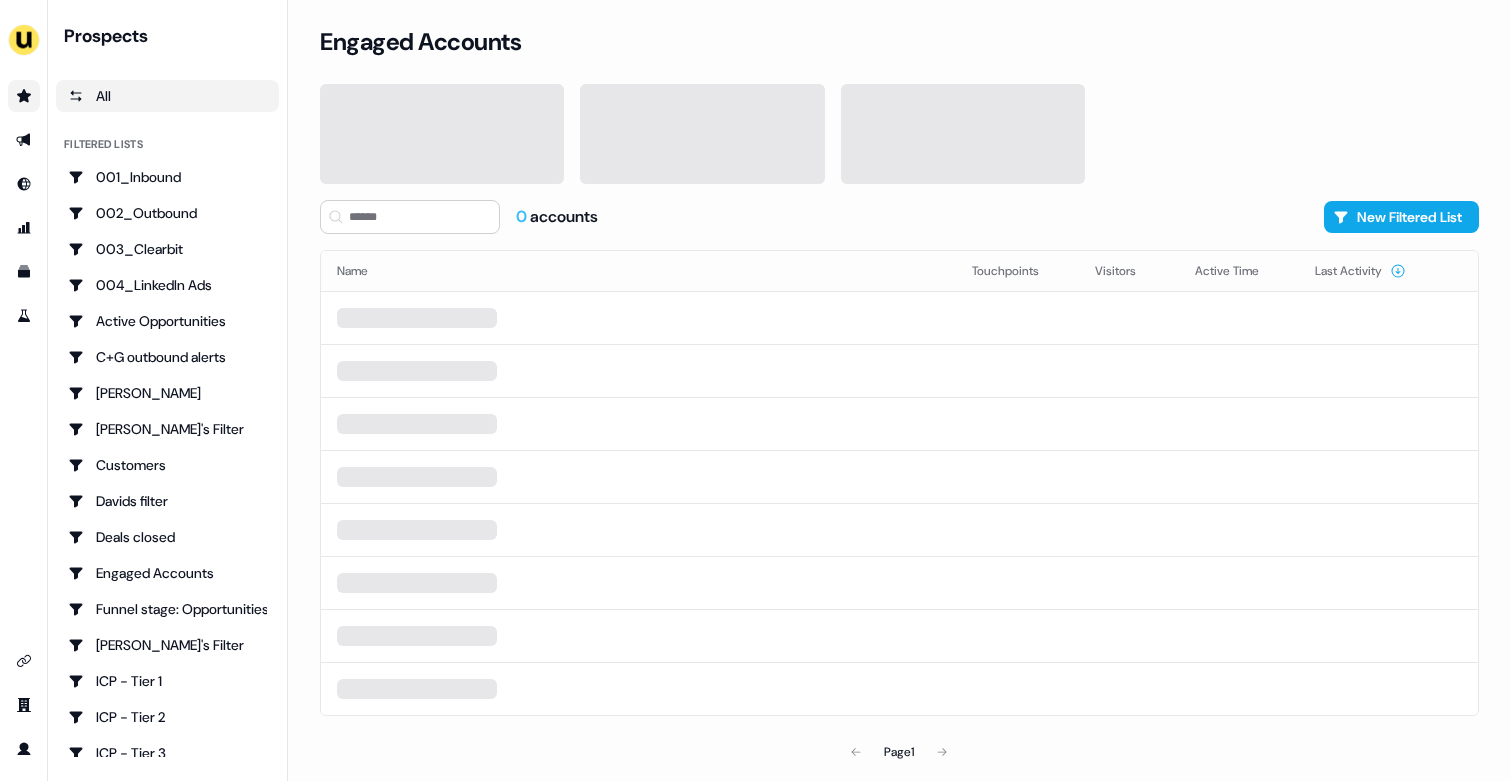 scroll, scrollTop: 0, scrollLeft: 0, axis: both 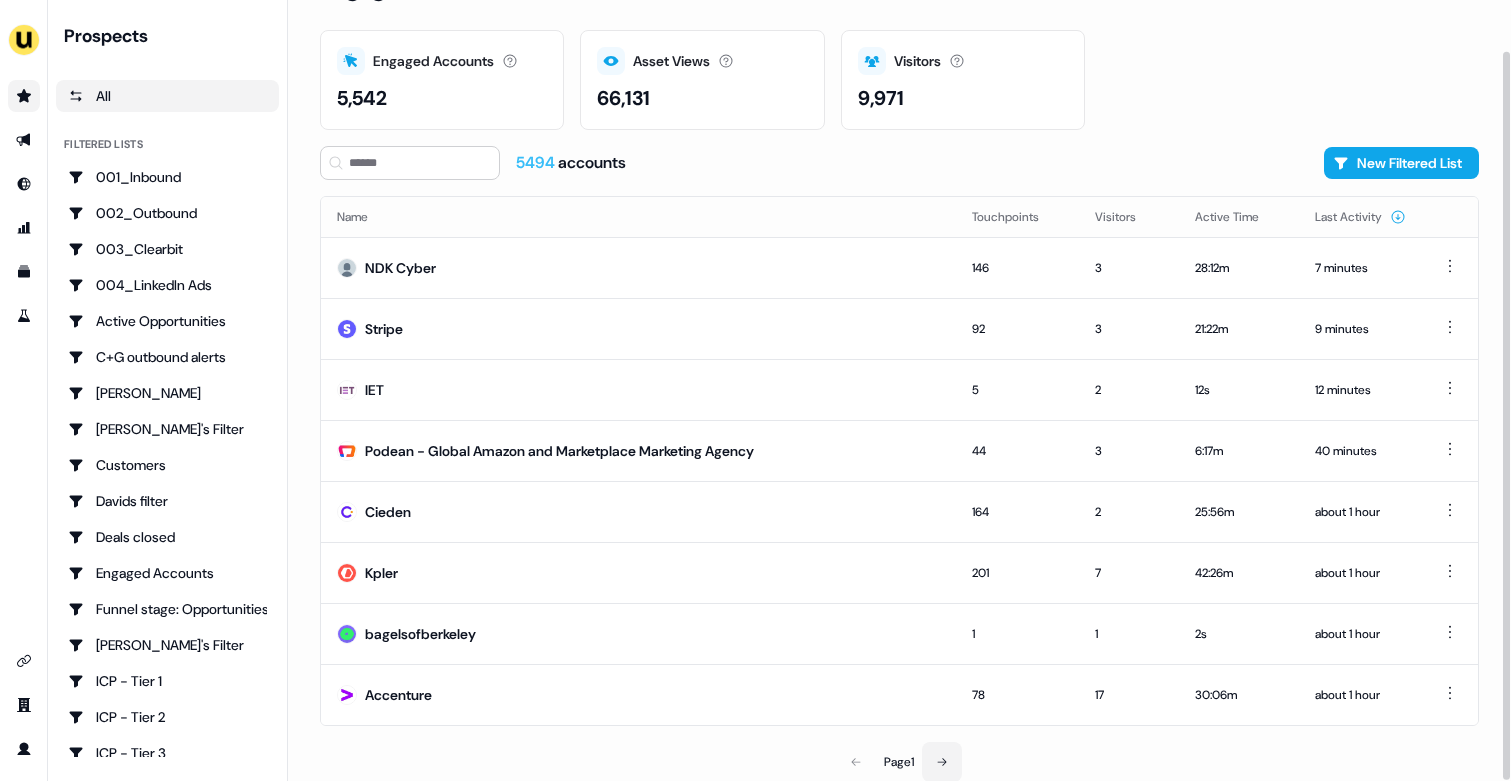 click at bounding box center (942, 762) 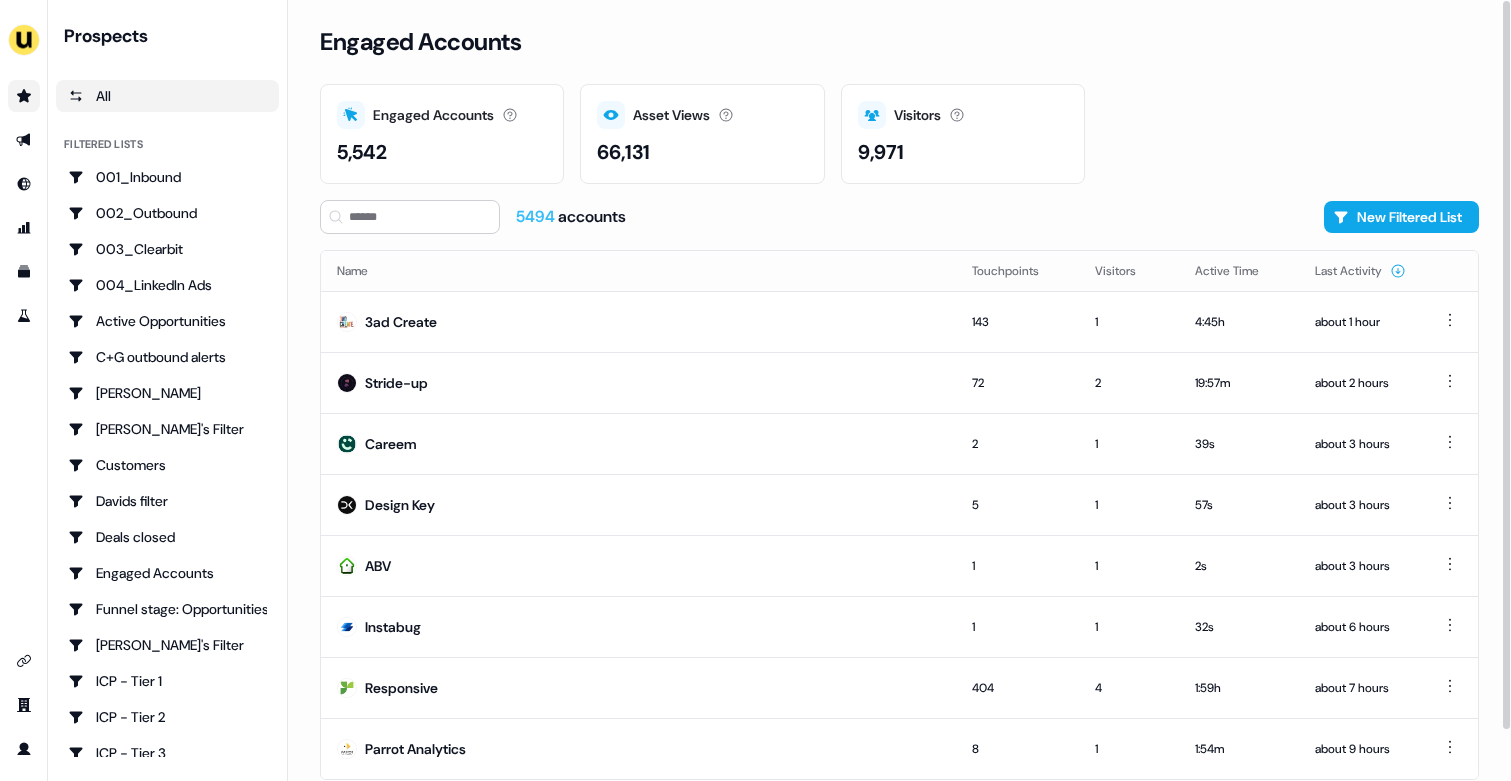 scroll, scrollTop: 54, scrollLeft: 0, axis: vertical 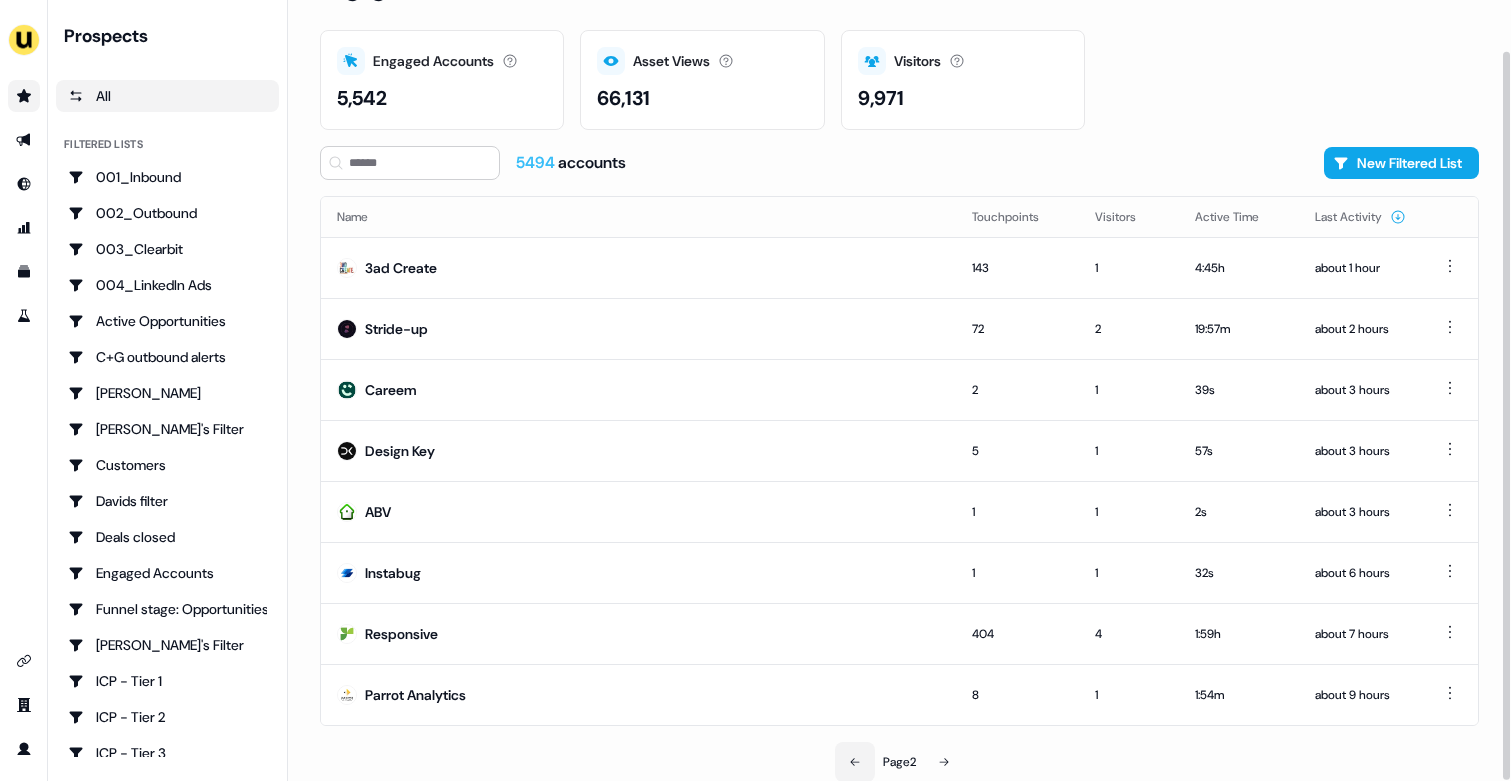 click 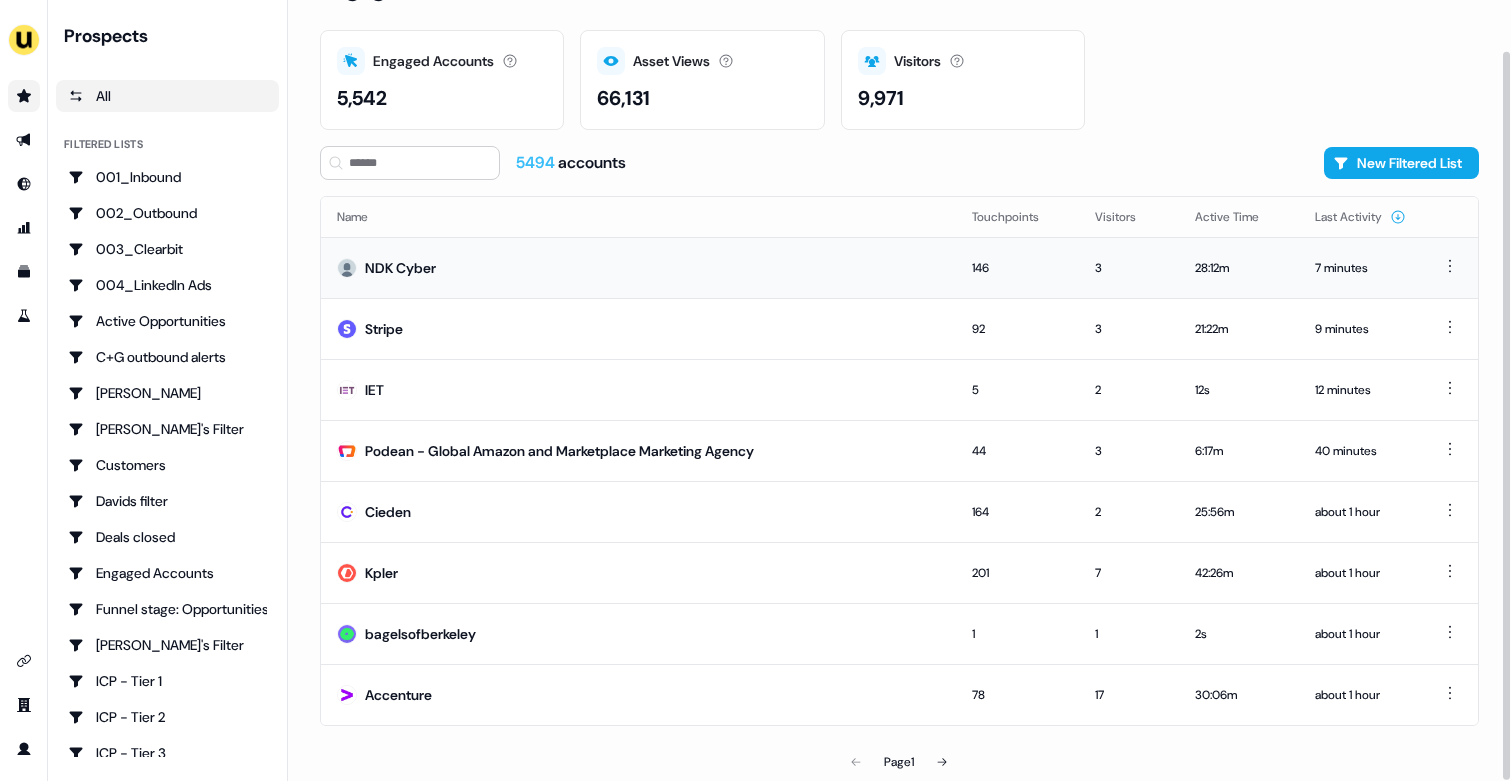 click on "NDK Cyber" at bounding box center [638, 267] 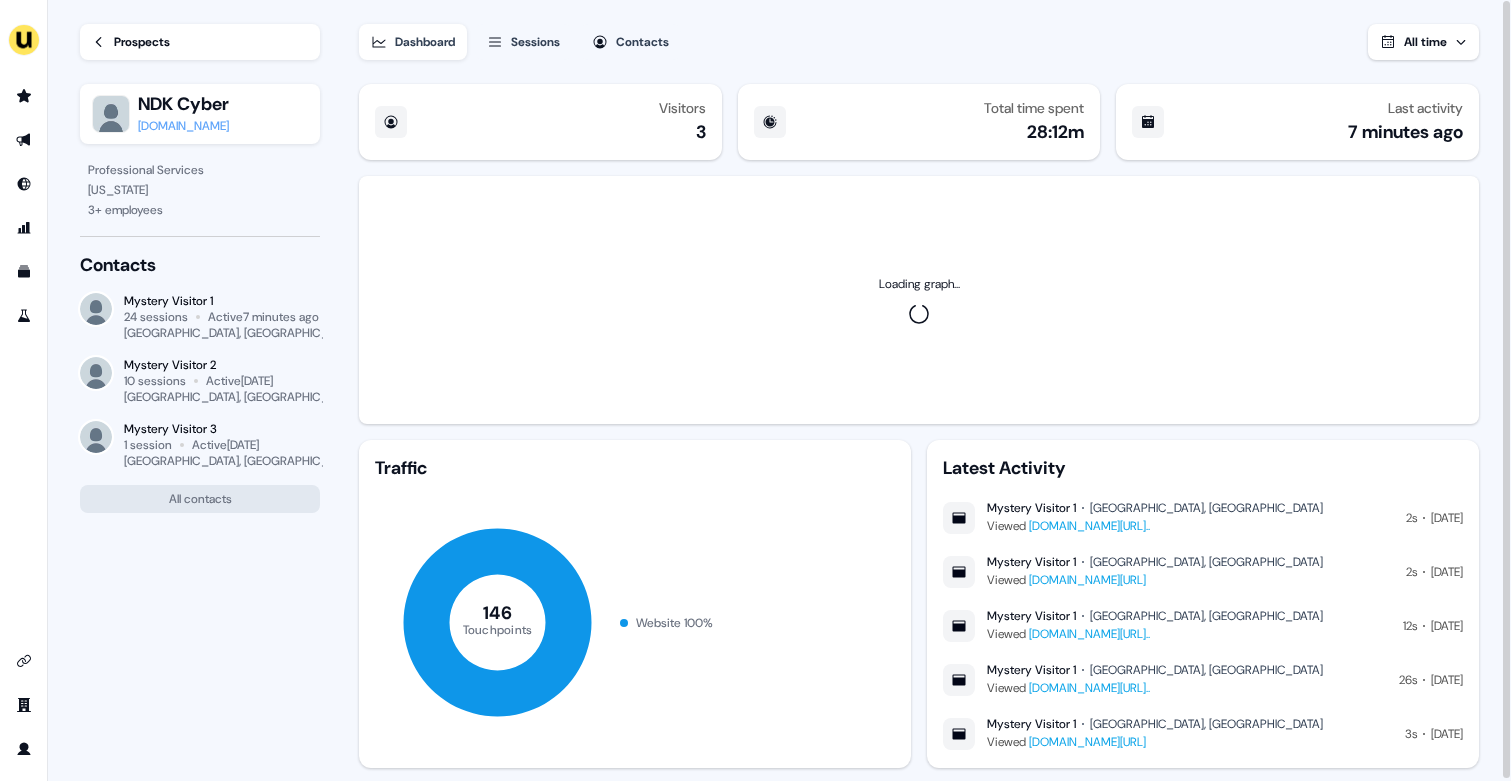 click on "Prospects" at bounding box center [142, 42] 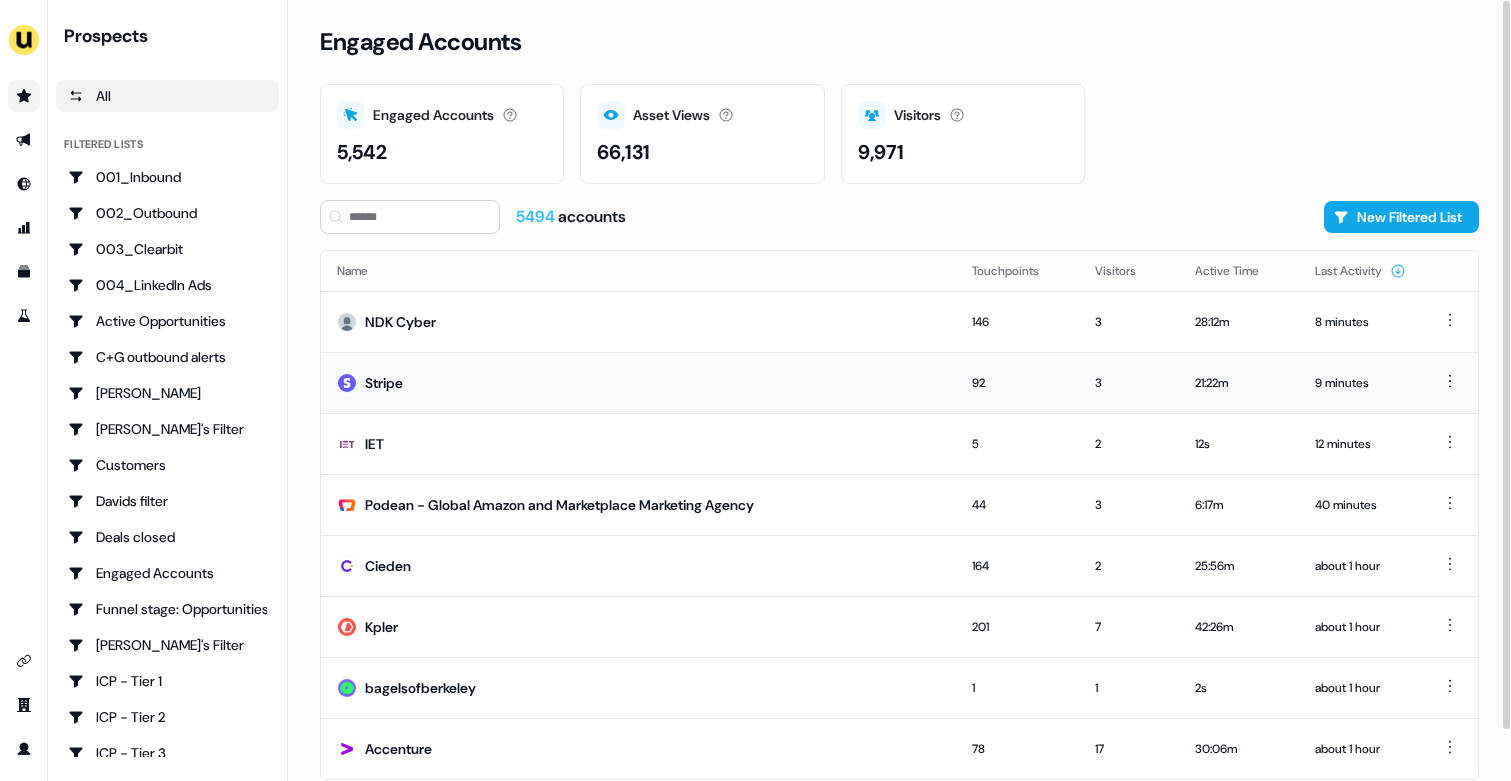 click on "Stripe" at bounding box center [638, 382] 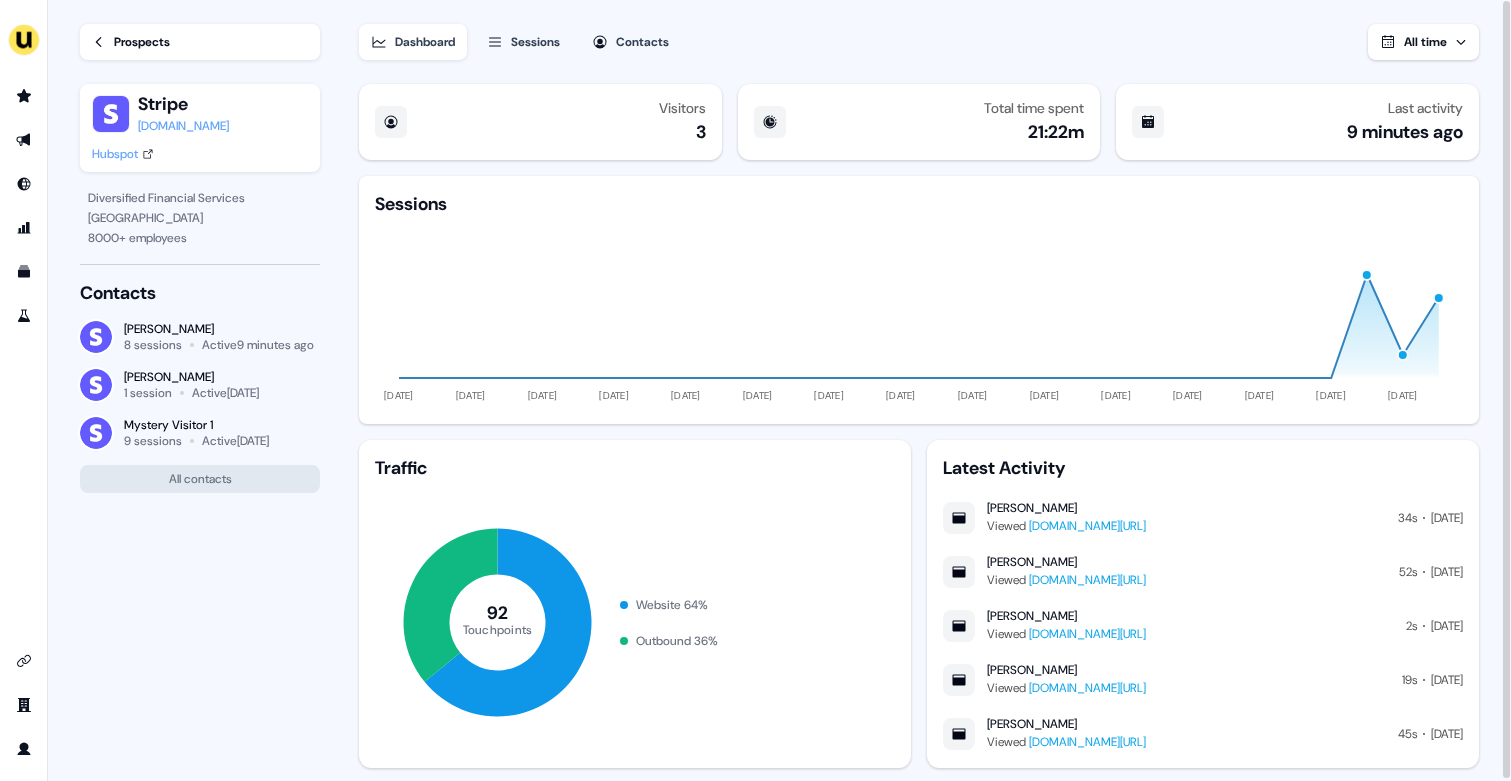 click on "Hubspot" at bounding box center (115, 154) 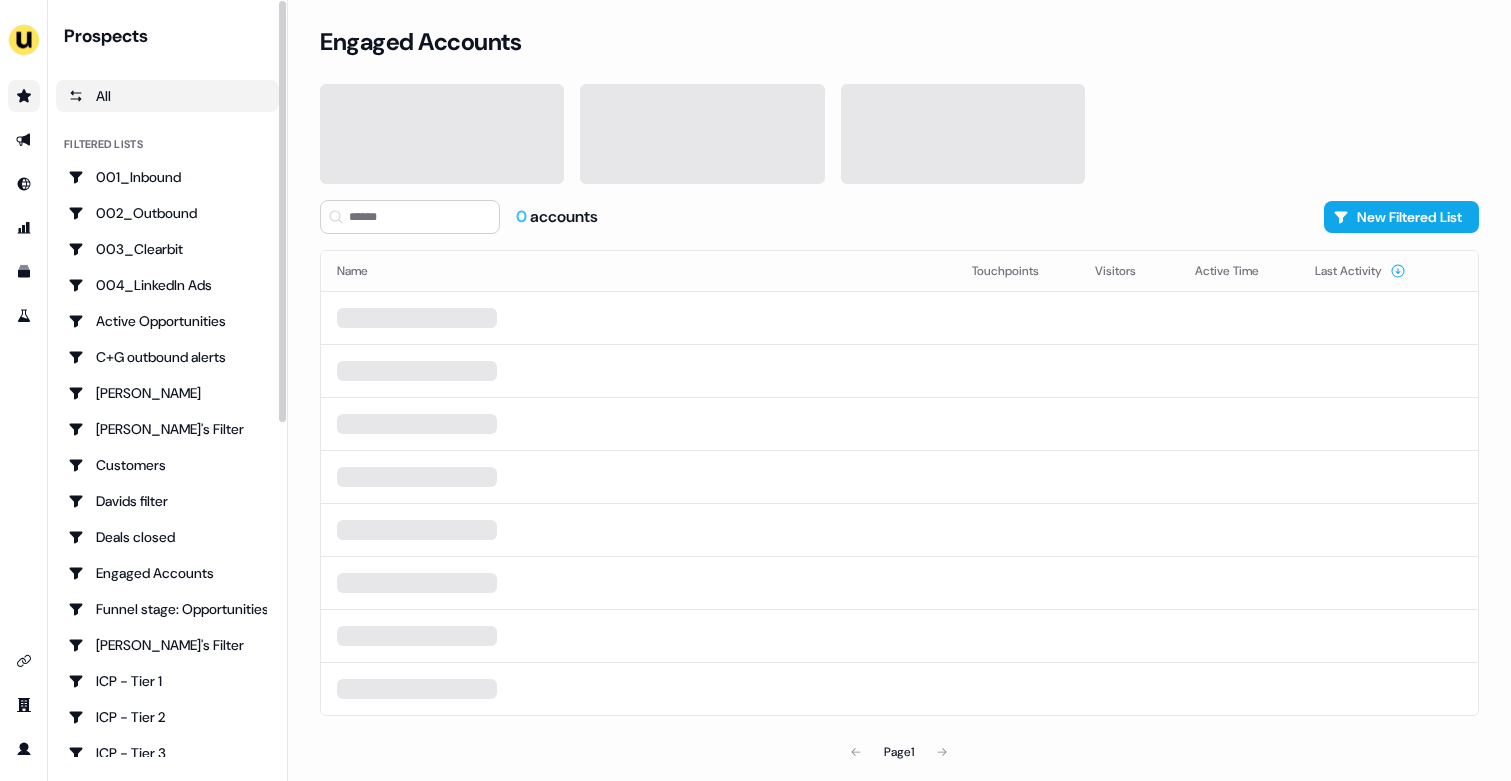 scroll, scrollTop: 0, scrollLeft: 0, axis: both 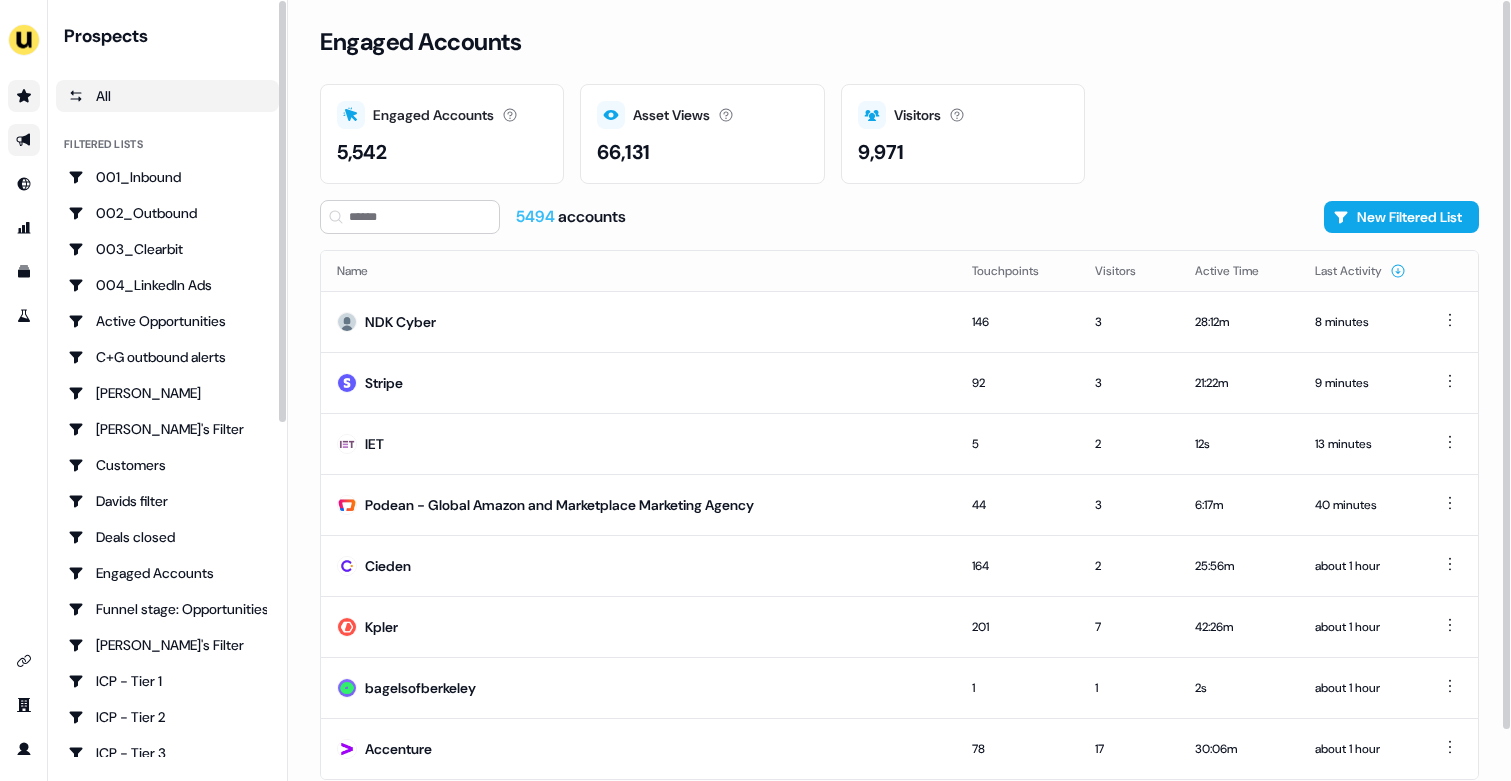 click at bounding box center [24, 140] 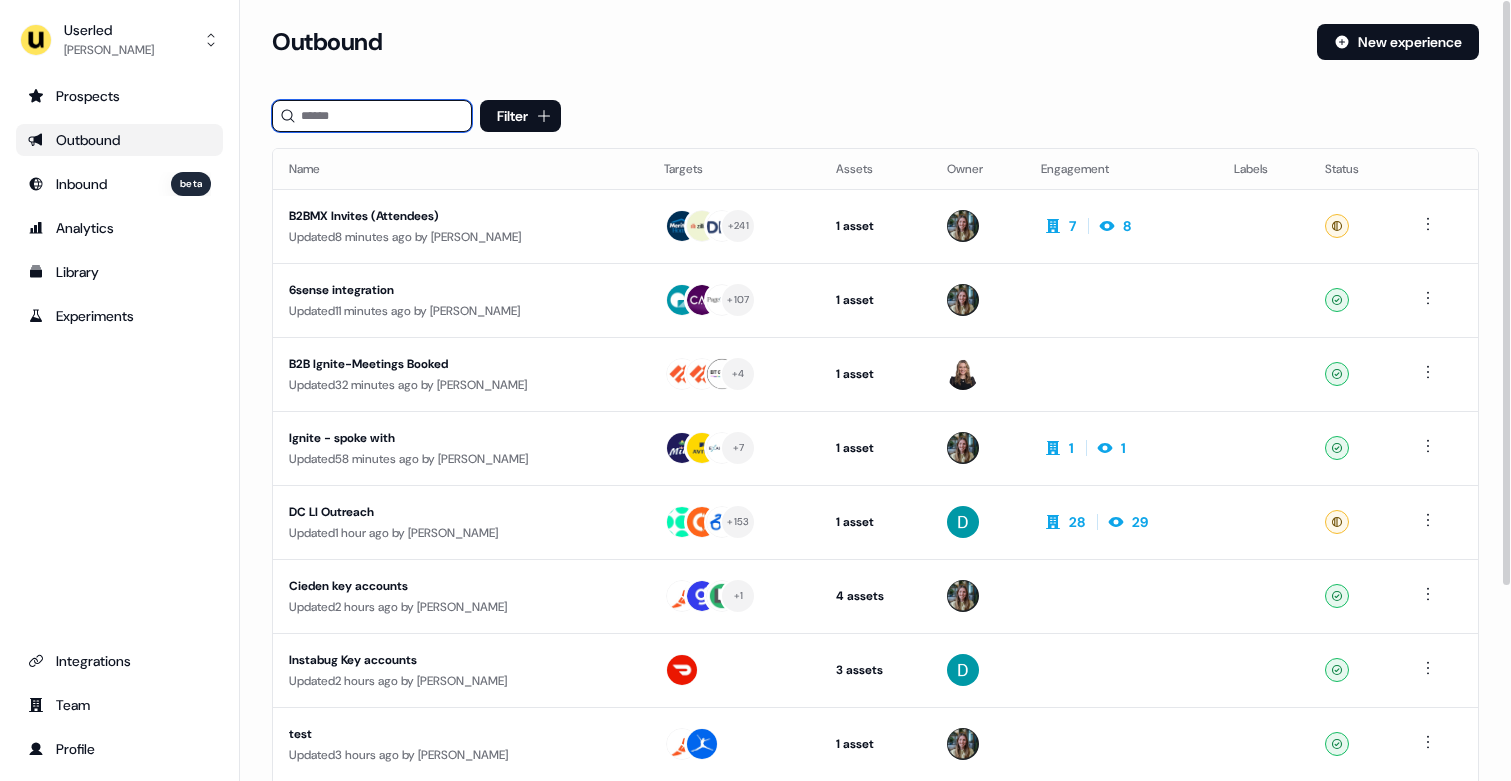 click at bounding box center (372, 116) 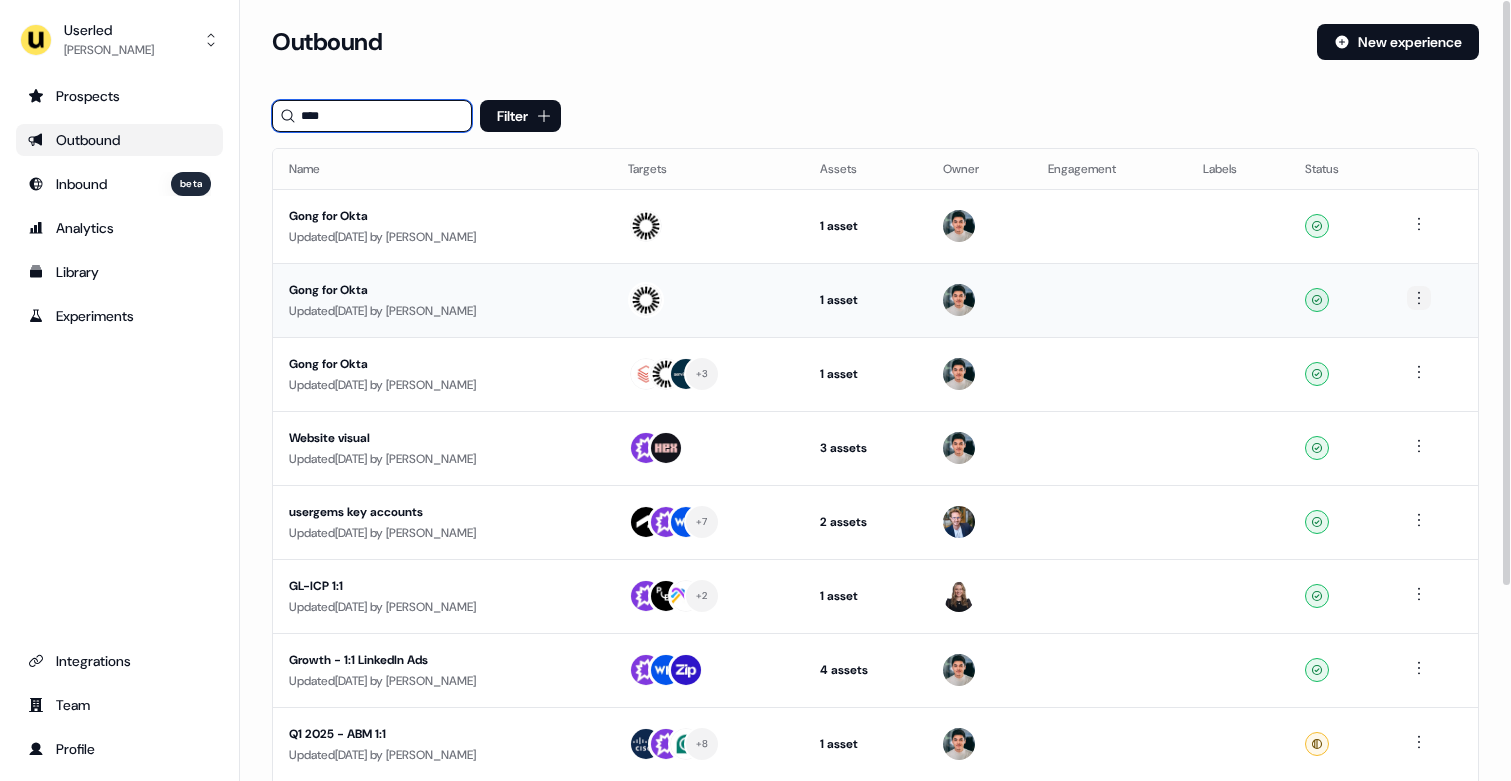 type on "****" 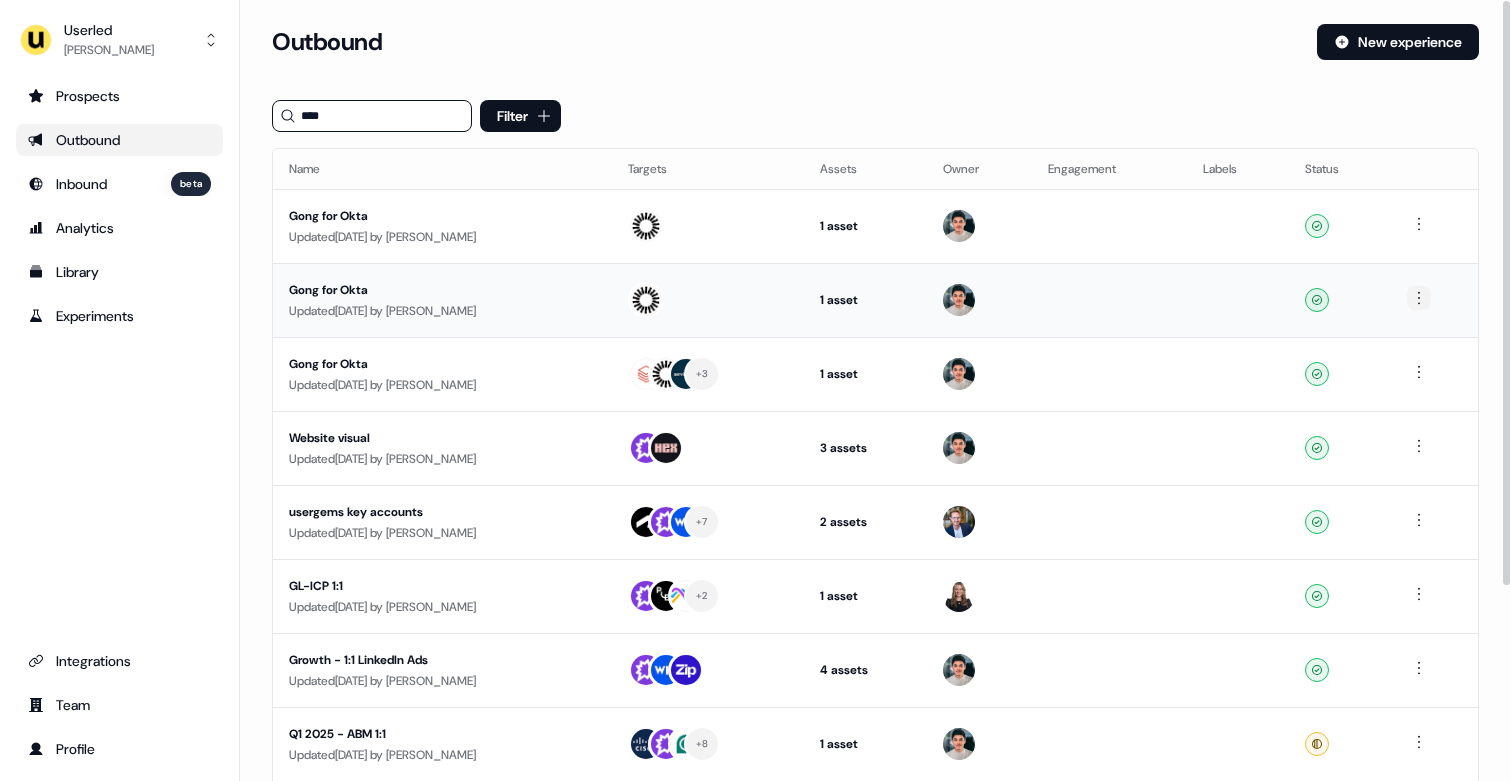 click on "For the best experience switch devices to a bigger screen. Go to [DOMAIN_NAME] Userled [PERSON_NAME] Prospects Outbound Inbound beta Analytics Library Experiments Integrations Team Profile Loading... Outbound New experience **** Filter Name Targets Assets Owner Engagement Labels Status Gong for Okta Updated  [DATE]   by   [PERSON_NAME] 1   asset Outreach (Starter) Ready Gong for Okta Updated  [DATE]   by   [PERSON_NAME] 1   asset Outreach (Starter) Ready Gong for Okta Updated  [DATE]   by   [PERSON_NAME] + 3 1   asset Outreach (Starter) Ready Website visual Updated  [DATE]   by   [PERSON_NAME] 3   assets Outreach (Starter), LinkedIn Square, Web page Ready usergems key accounts Updated  [DATE]   by   [PERSON_NAME] + 7 2   assets Outreach (Starter), LinkedIn Square Ready GL-ICP 1:1 Updated  [DATE]   by   [PERSON_NAME] + 2 1   asset Outreach (Starter) Ready Growth - 1:1 LinkedIn Ads Updated  [DATE]   by   [PERSON_NAME] 4   assets Ready Q1 2025 - ABM 1:1   by" at bounding box center (755, 390) 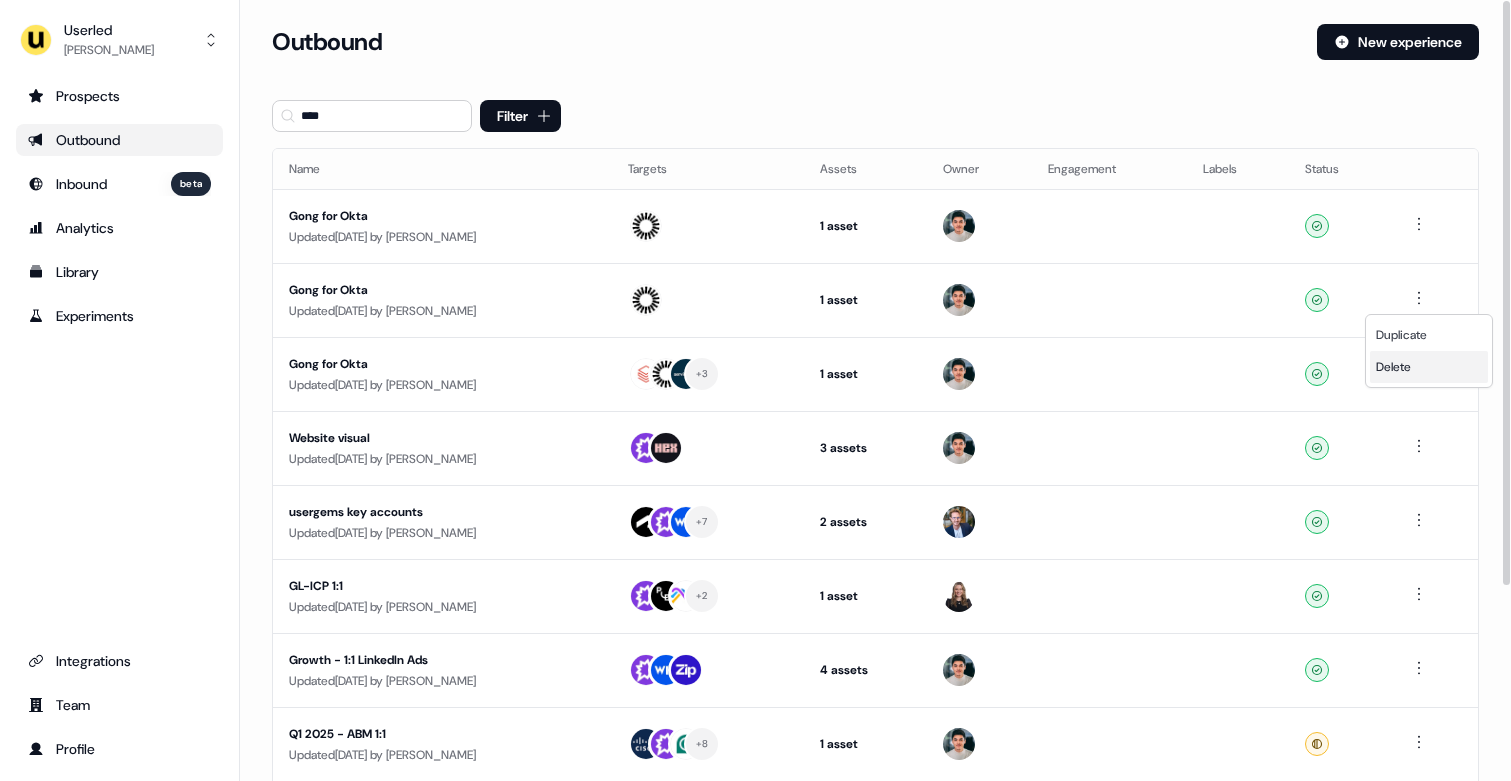 click on "Delete" at bounding box center (1429, 367) 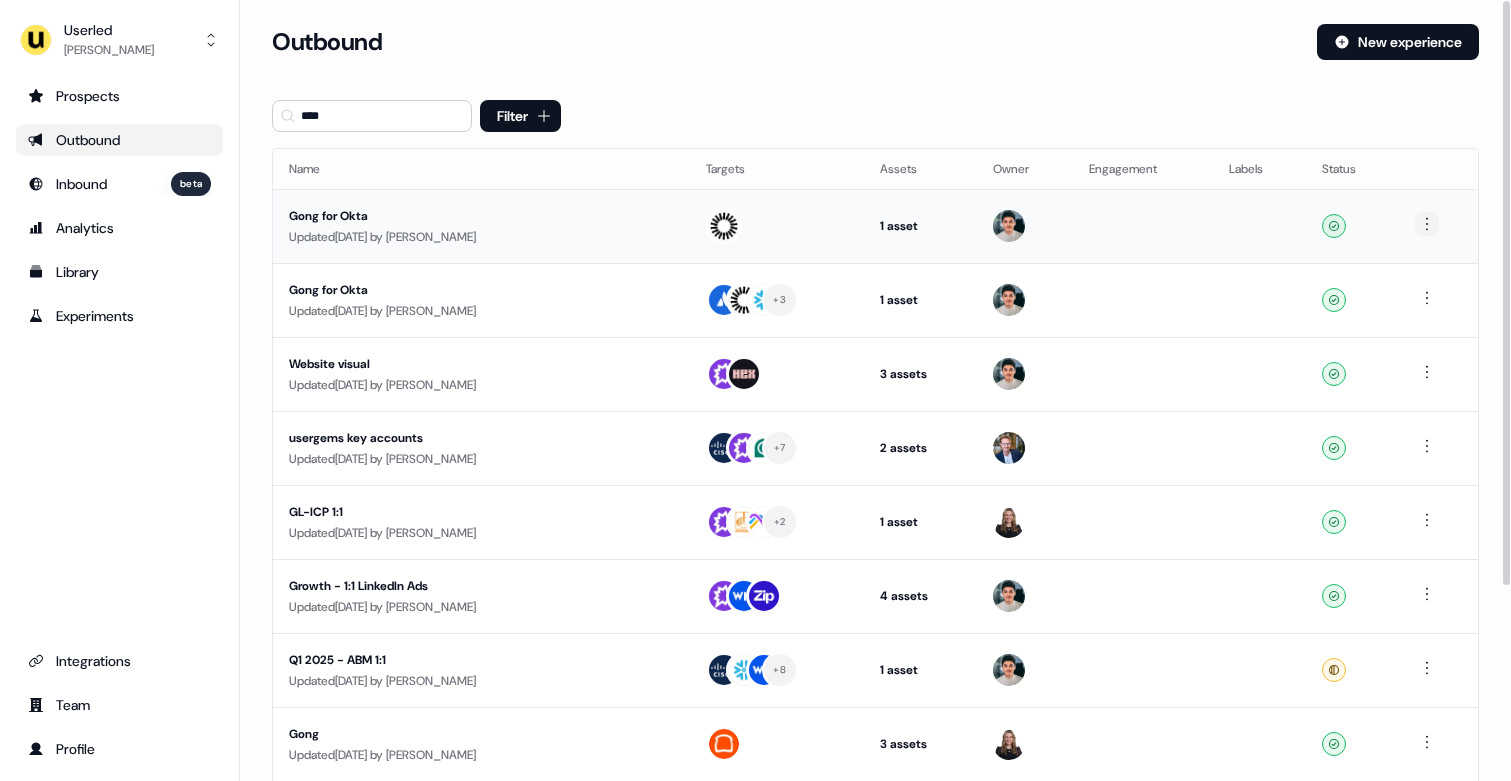 click on "For the best experience switch devices to a bigger screen. Go to [DOMAIN_NAME] Userled [PERSON_NAME] Prospects Outbound Inbound beta Analytics Library Experiments Integrations Team Profile Loading... Outbound New experience **** Filter Name Targets Assets Owner Engagement Labels Status Gong for Okta Updated  [DATE]   by   [PERSON_NAME] 1   asset Outreach (Starter) Ready Gong for Okta Updated  [DATE]   by   [PERSON_NAME] + 3 1   asset Outreach (Starter) Ready Website visual Updated  [DATE]   by   [PERSON_NAME] 3   assets Outreach (Starter), LinkedIn Square, Web page Ready usergems key accounts Updated  [DATE]   by   [PERSON_NAME] + 7 2   assets Outreach (Starter), LinkedIn Square Ready GL-ICP 1:1 Updated  [DATE]   by   [PERSON_NAME] + 2 1   asset Outreach (Starter) Ready Growth - 1:1 LinkedIn Ads Updated  [DATE]   by   [PERSON_NAME] 4   assets Outreach (Starter), Custom Image, LinkedIn Square, Web page Ready Q1 2025 - ABM 1:1 Updated  [DATE]   by   + 8" at bounding box center [755, 390] 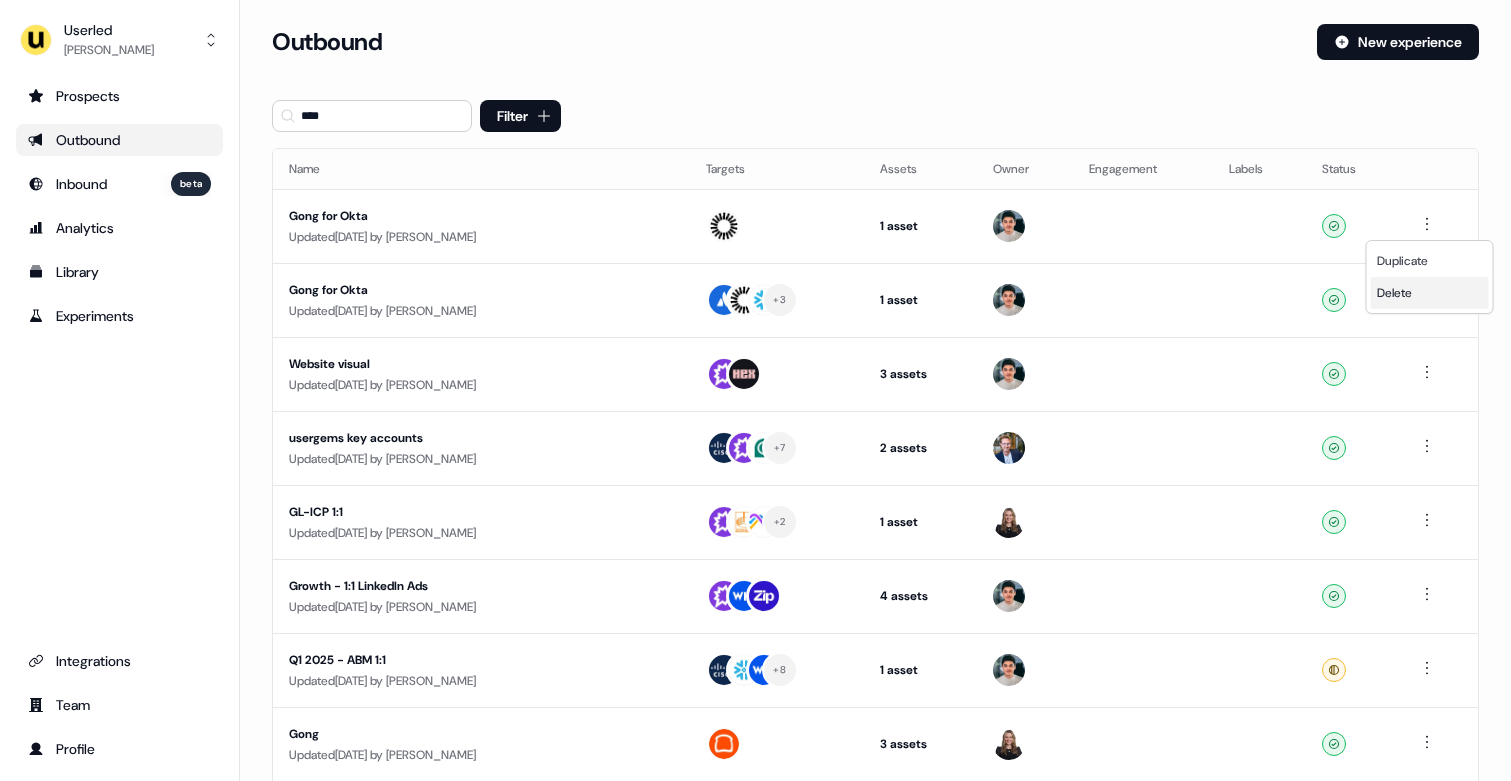 click on "Delete" at bounding box center [1394, 293] 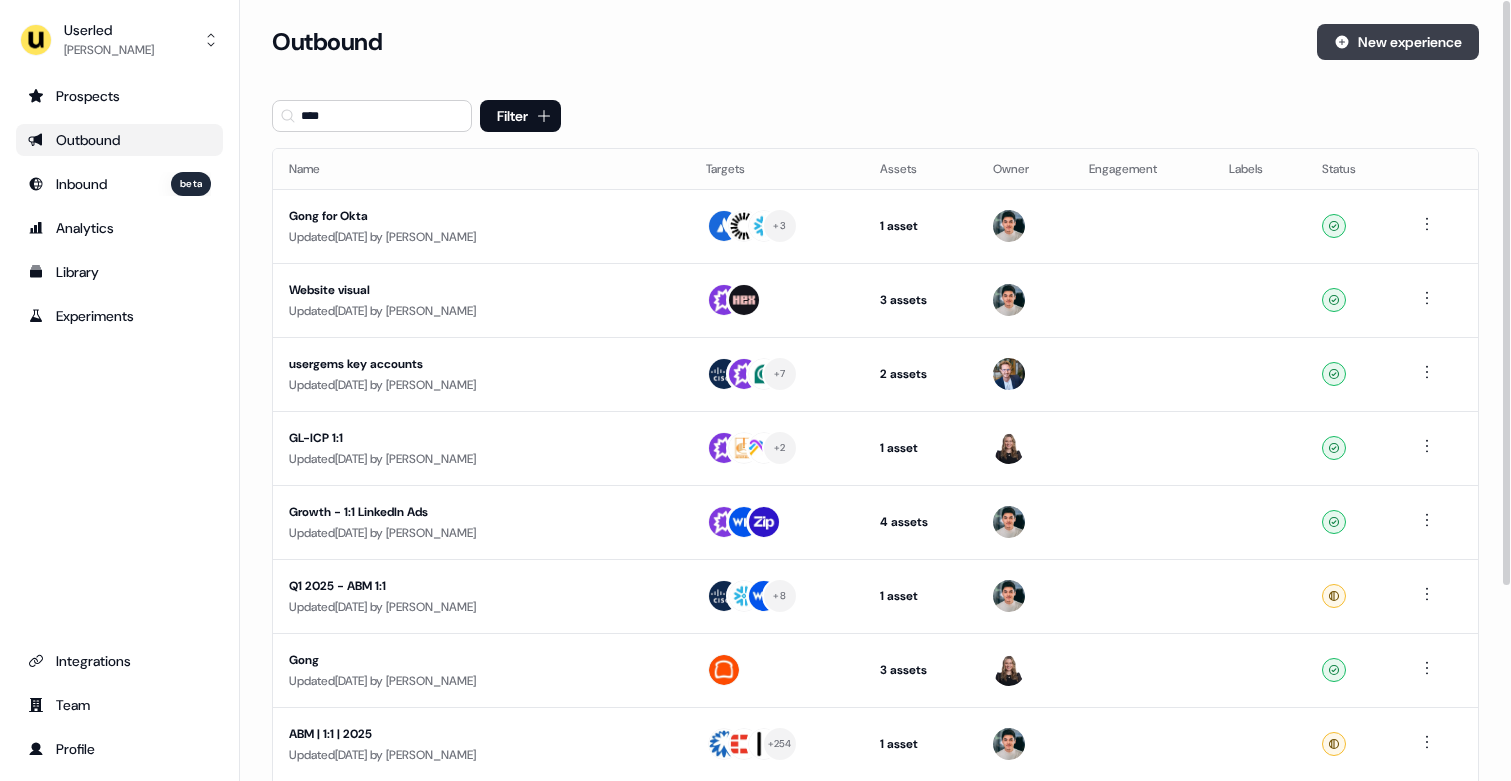 click on "New experience" at bounding box center (1398, 42) 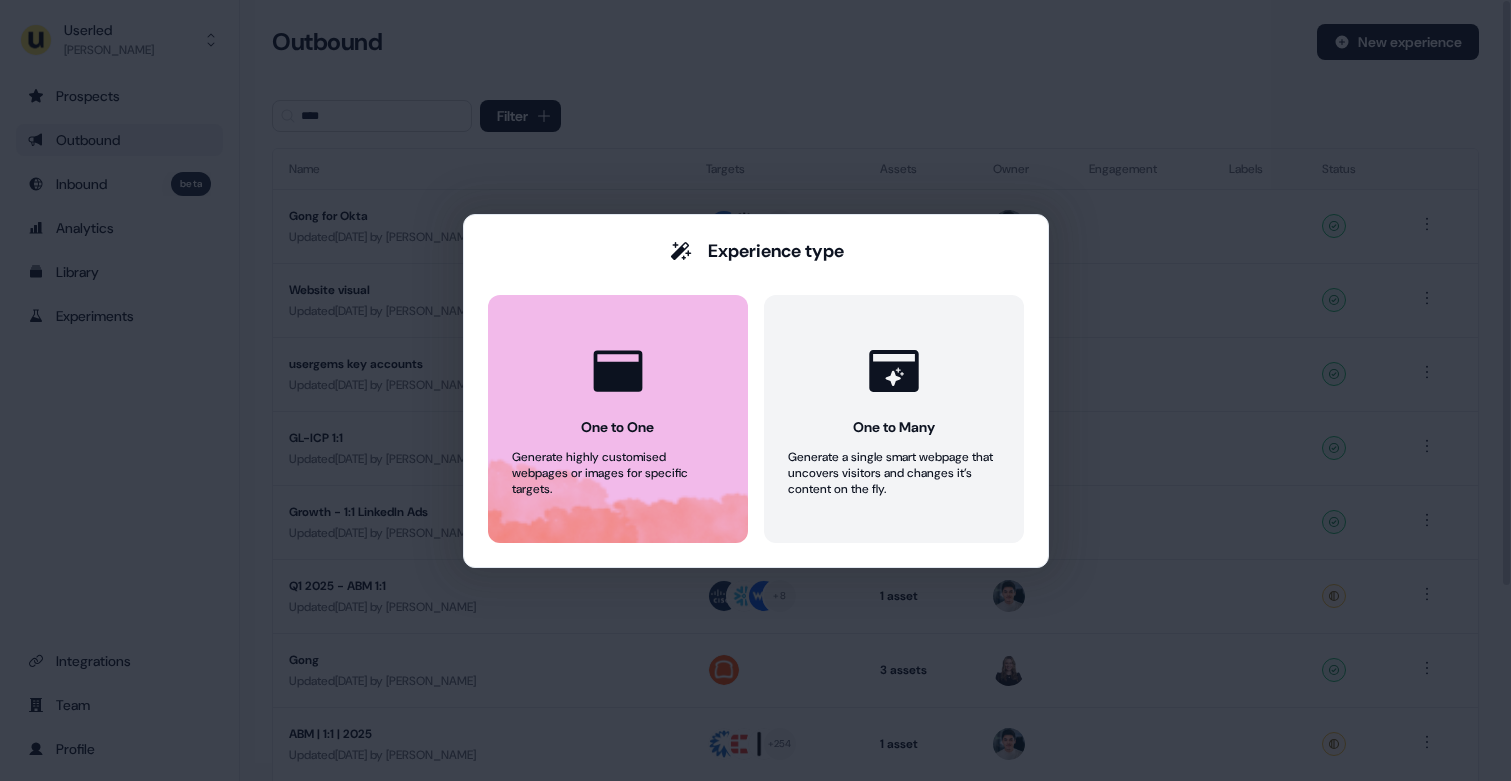 click on "One to One Generate highly customised webpages or images for specific targets." at bounding box center (618, 419) 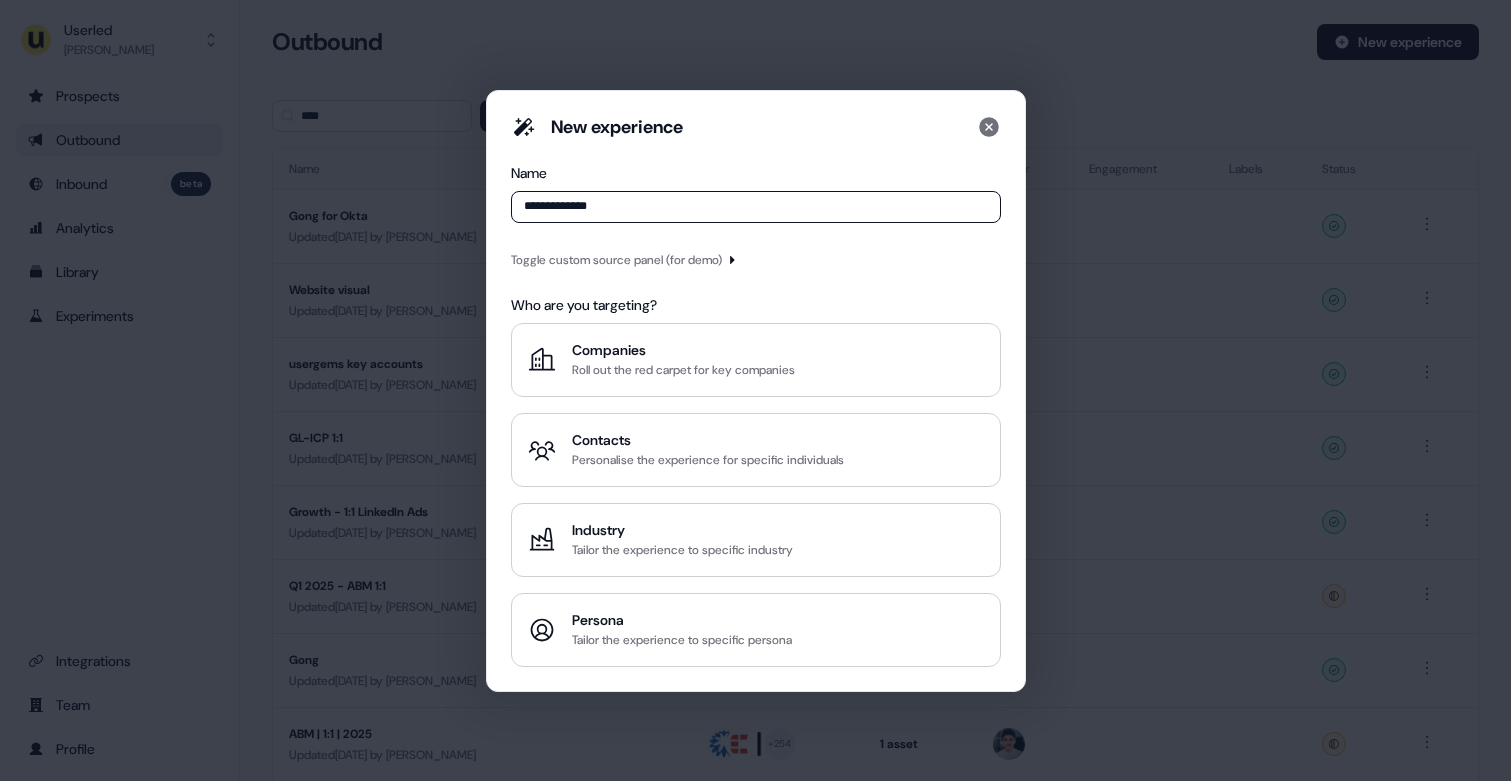 type on "**********" 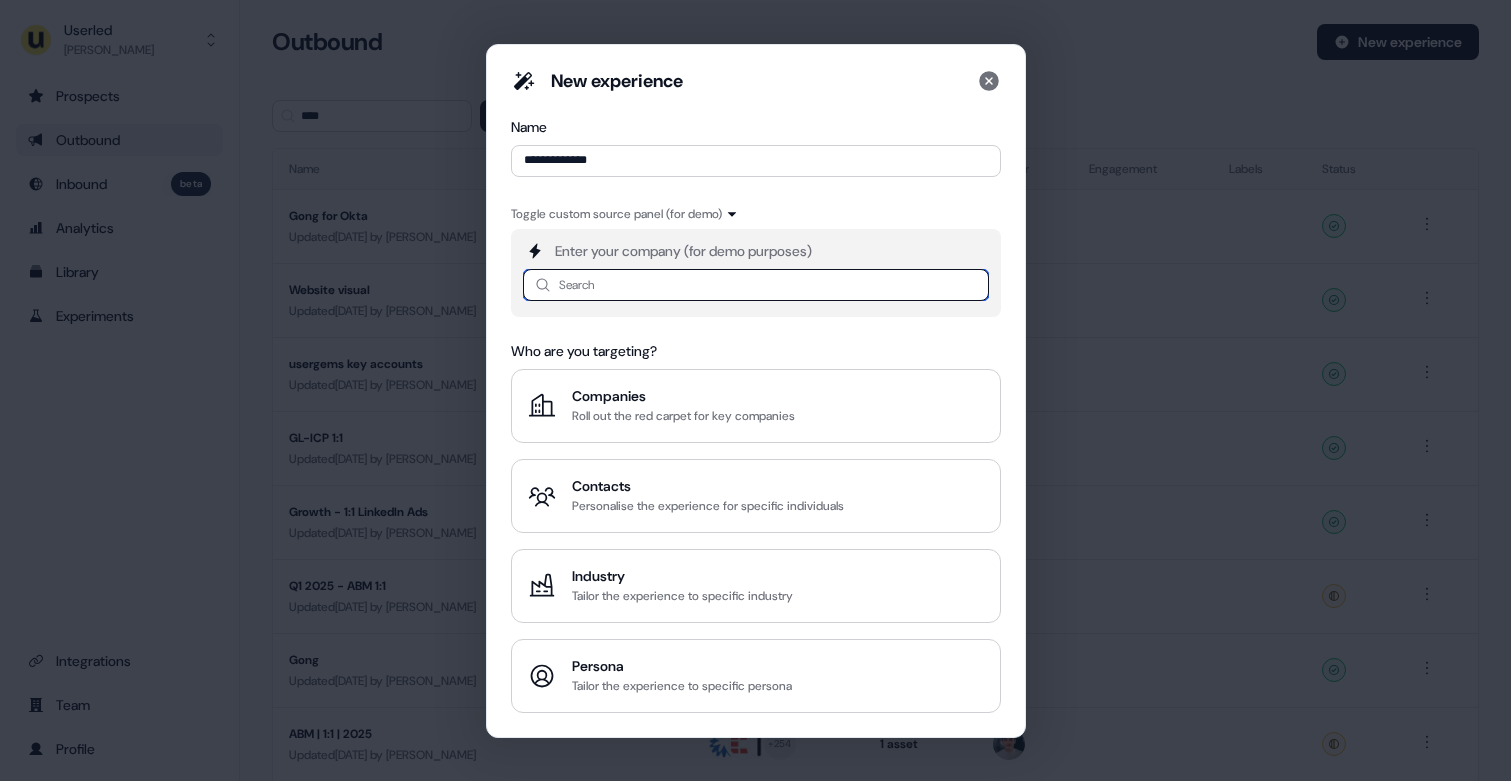 click at bounding box center (756, 285) 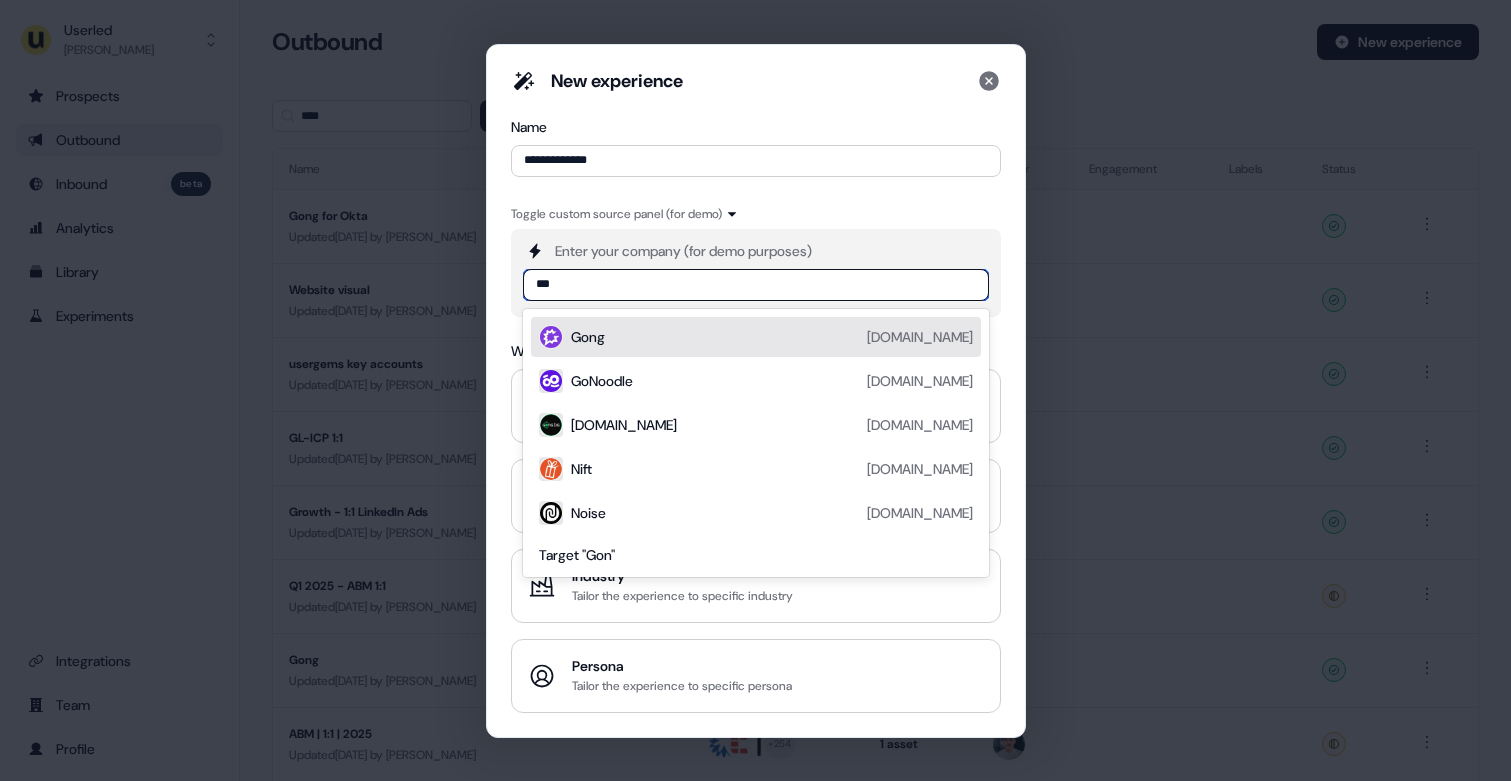 type on "****" 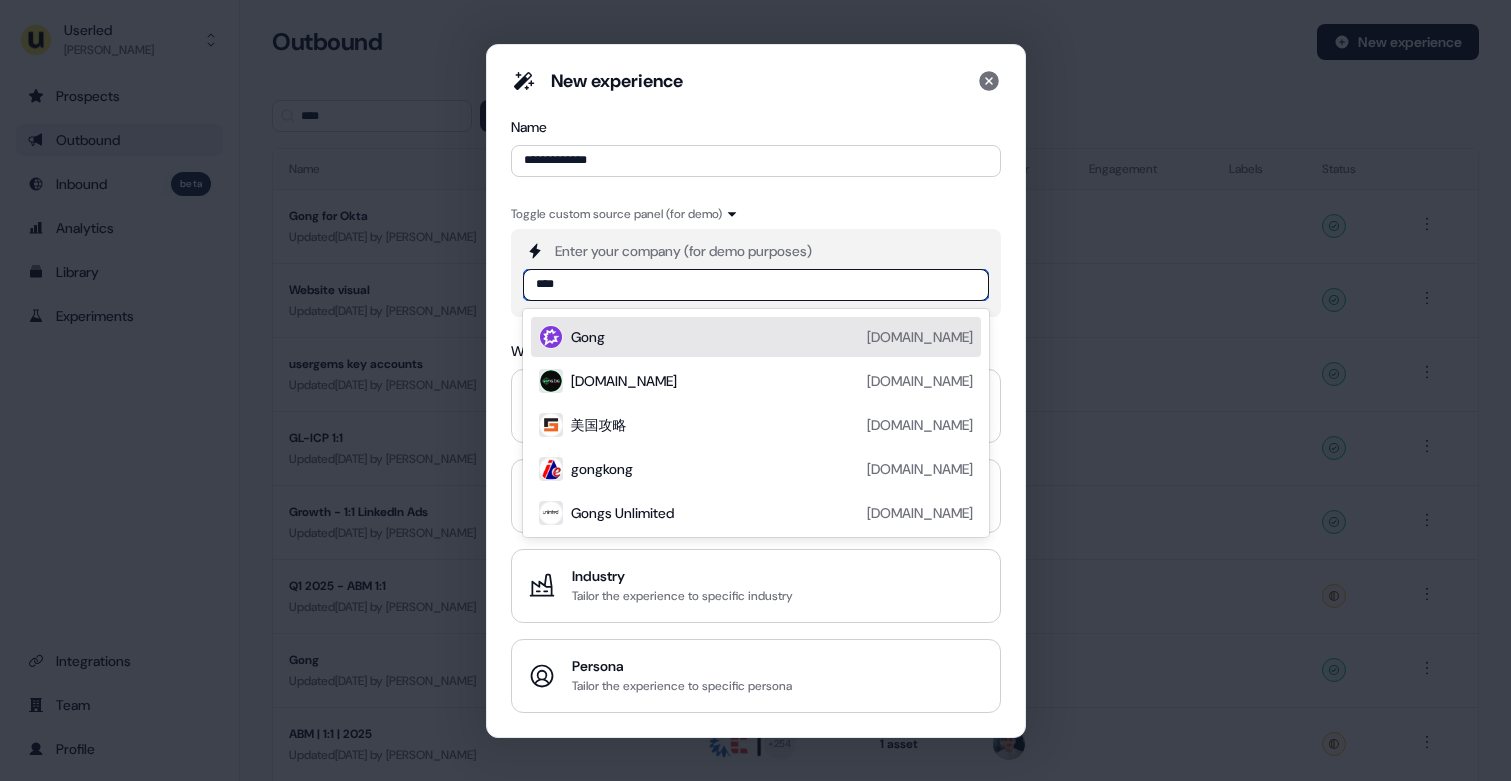 click on "Gong [DOMAIN_NAME]" at bounding box center (772, 337) 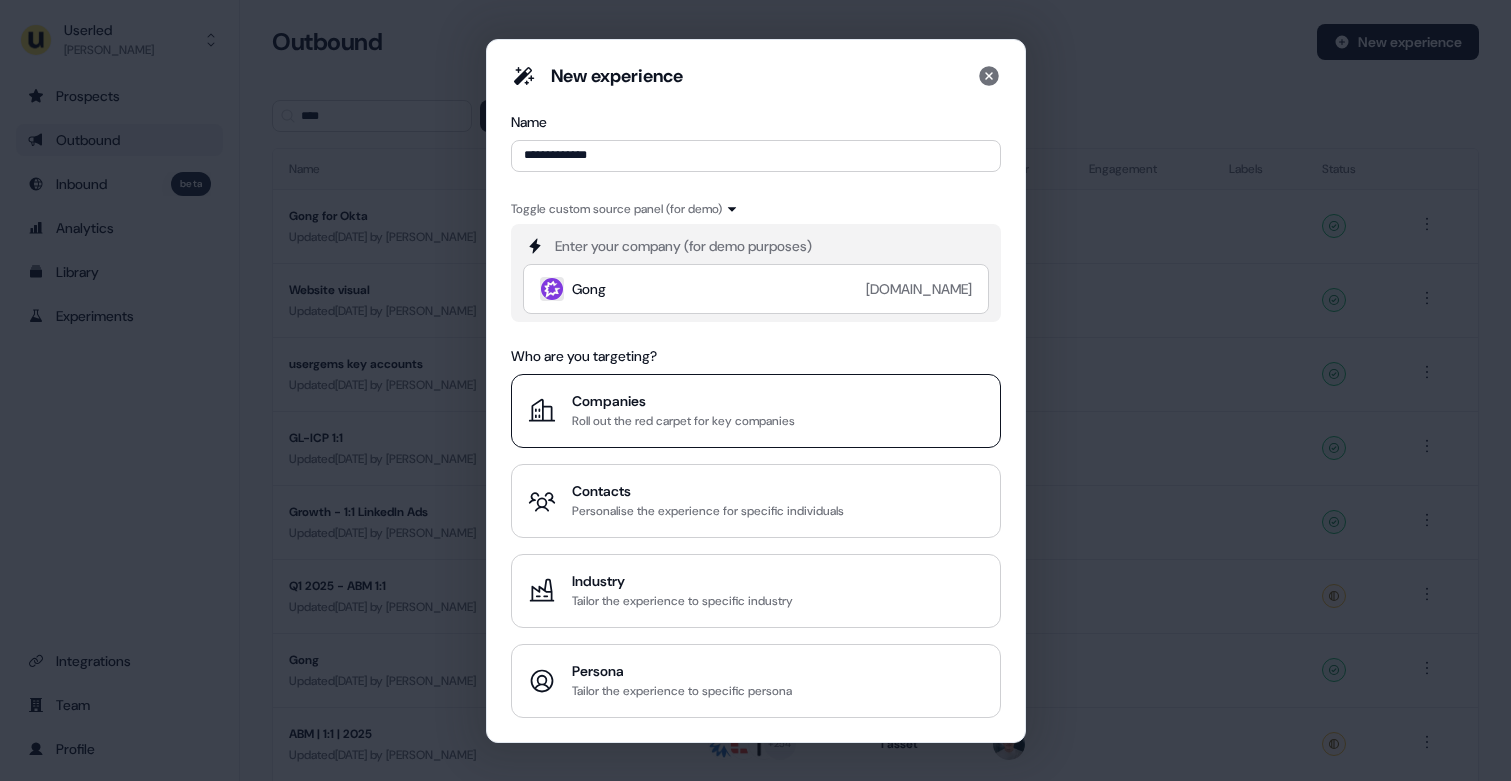 click on "Companies" at bounding box center [683, 401] 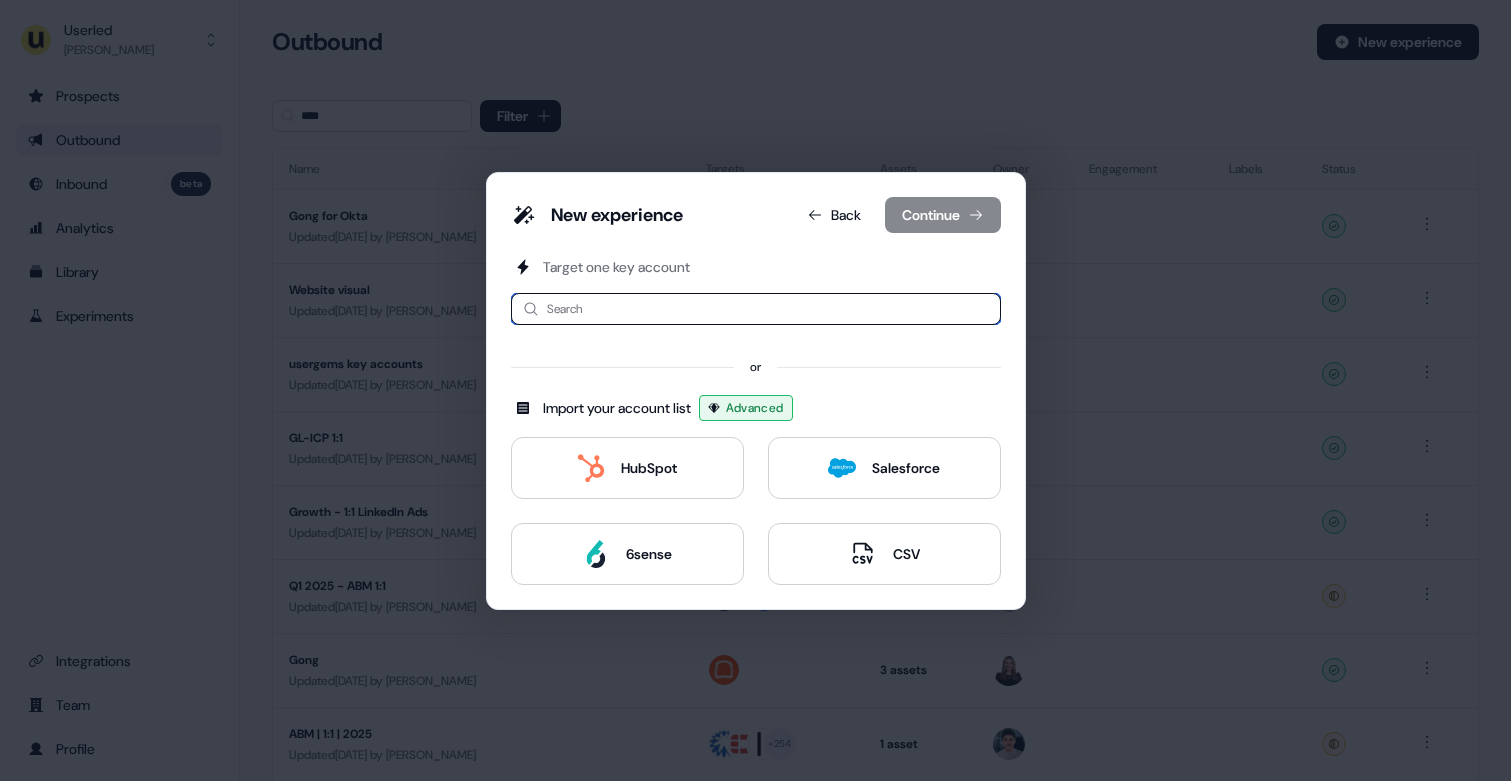 click at bounding box center (756, 309) 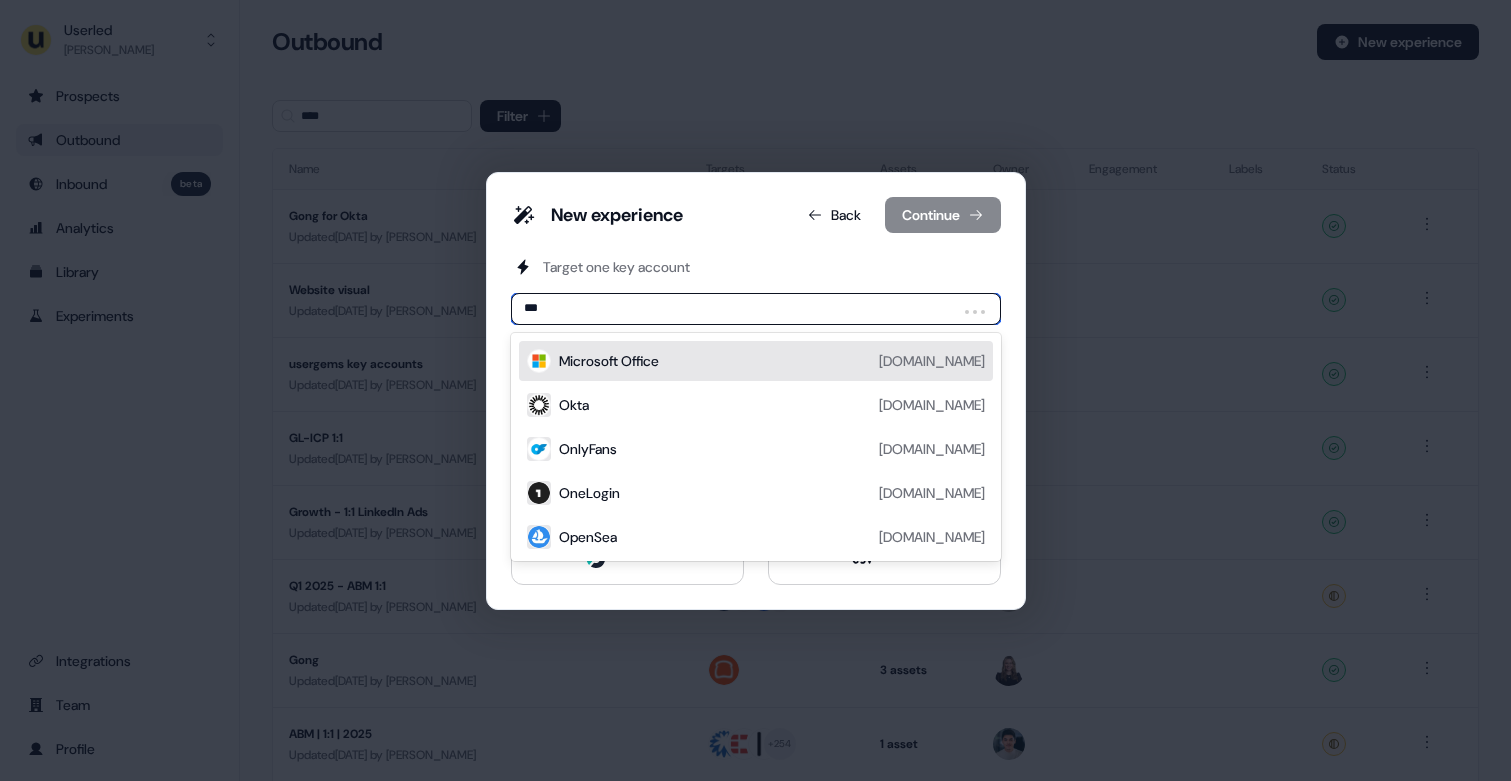 type on "****" 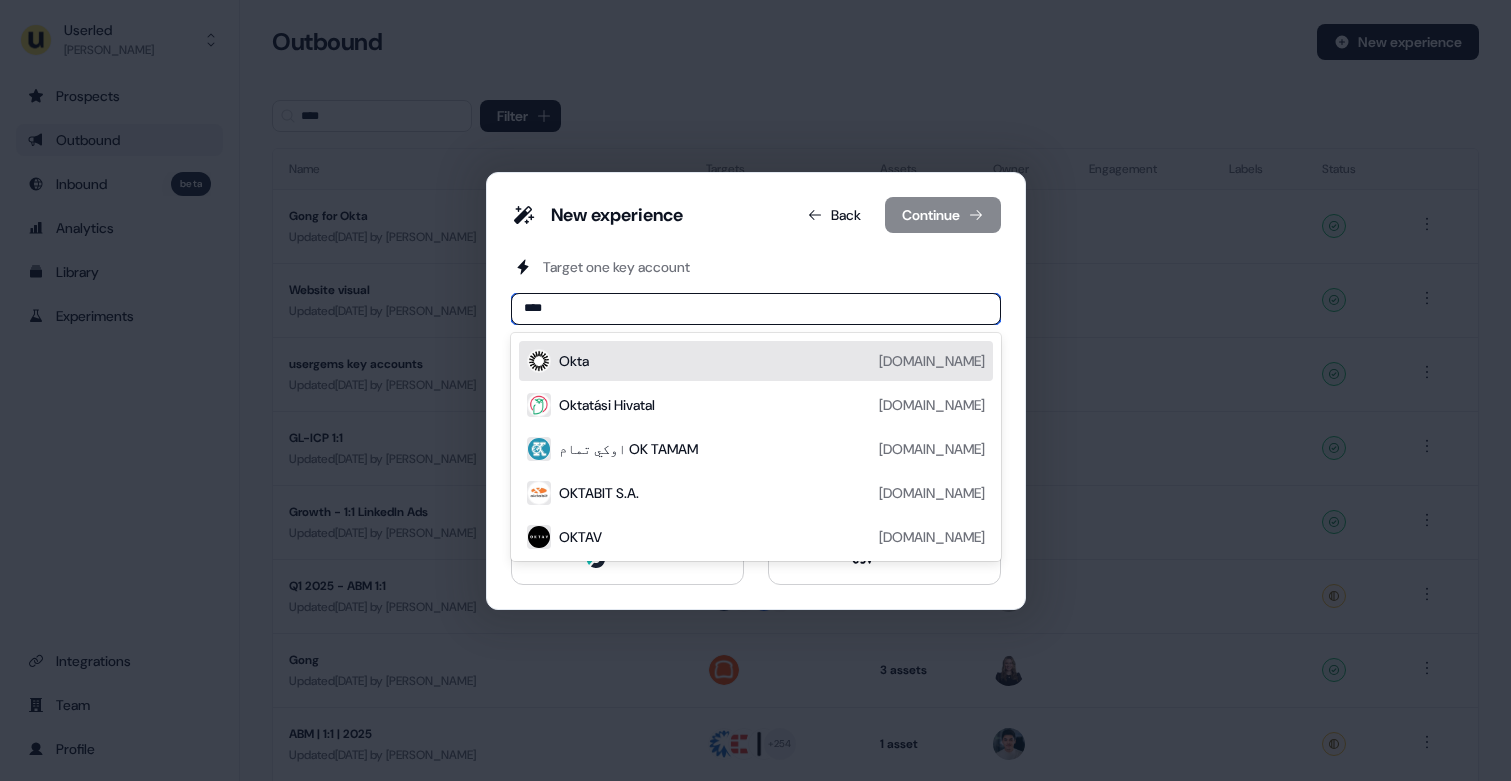click on "Okta [DOMAIN_NAME]" at bounding box center (772, 361) 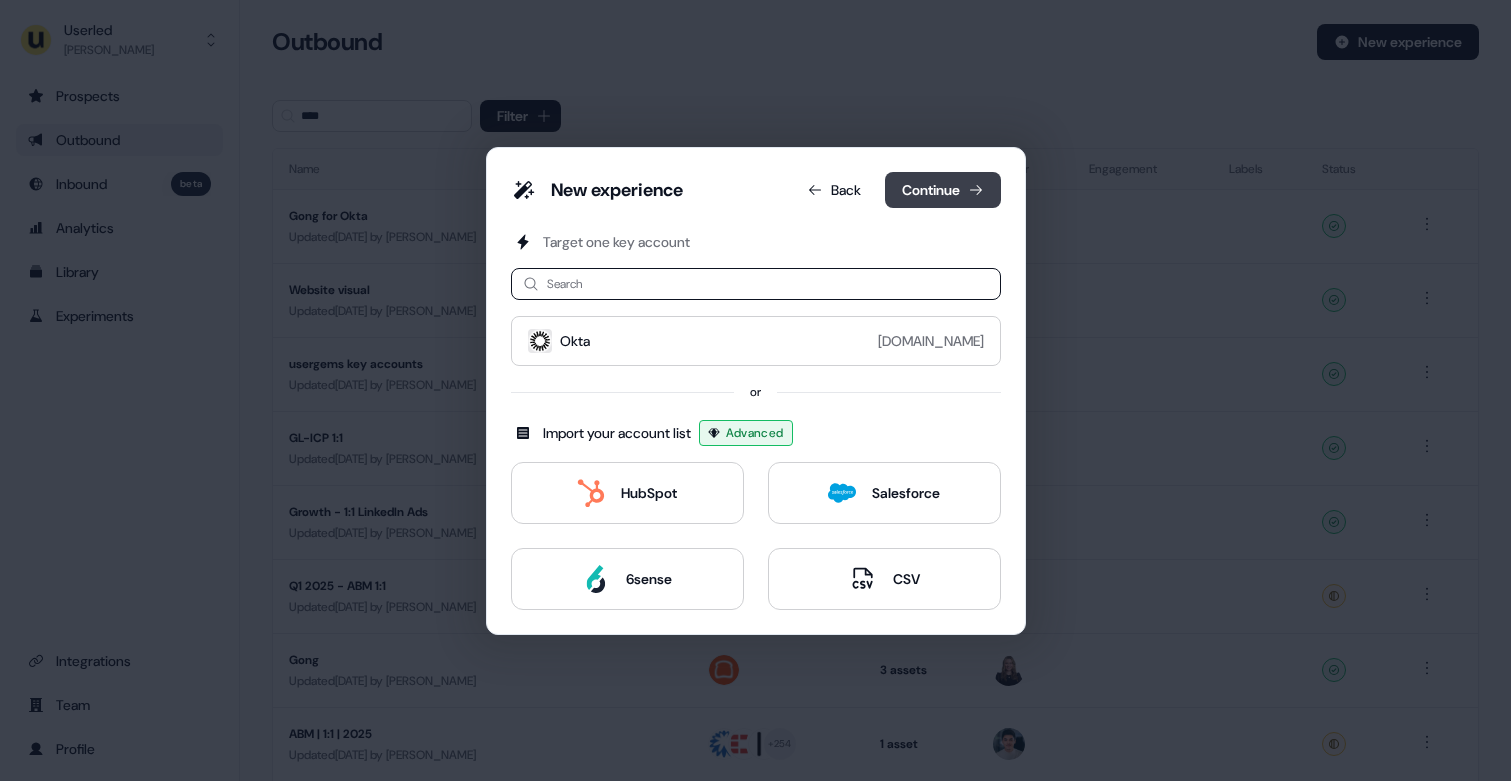 click on "Continue" at bounding box center (943, 190) 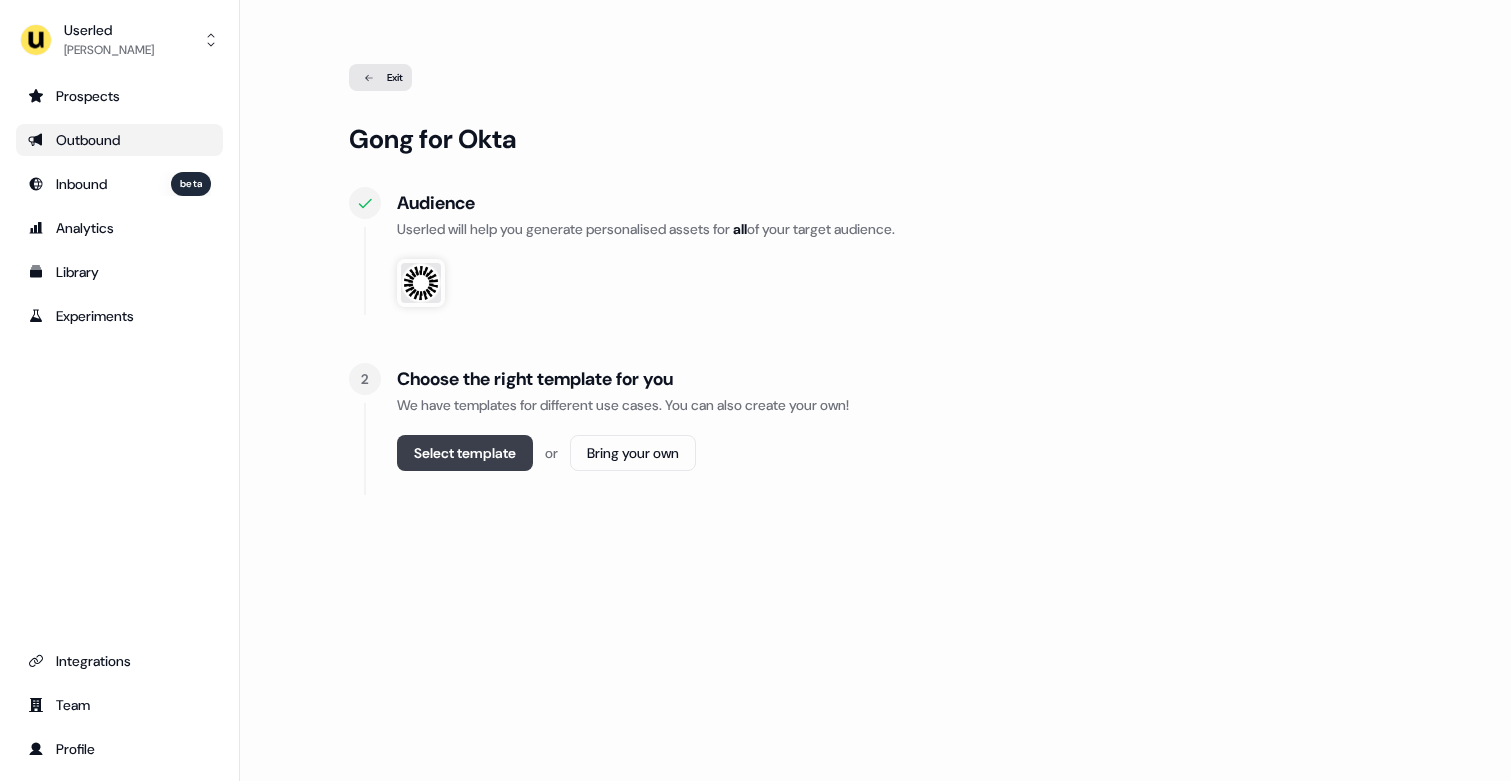 click on "Select template" at bounding box center (465, 453) 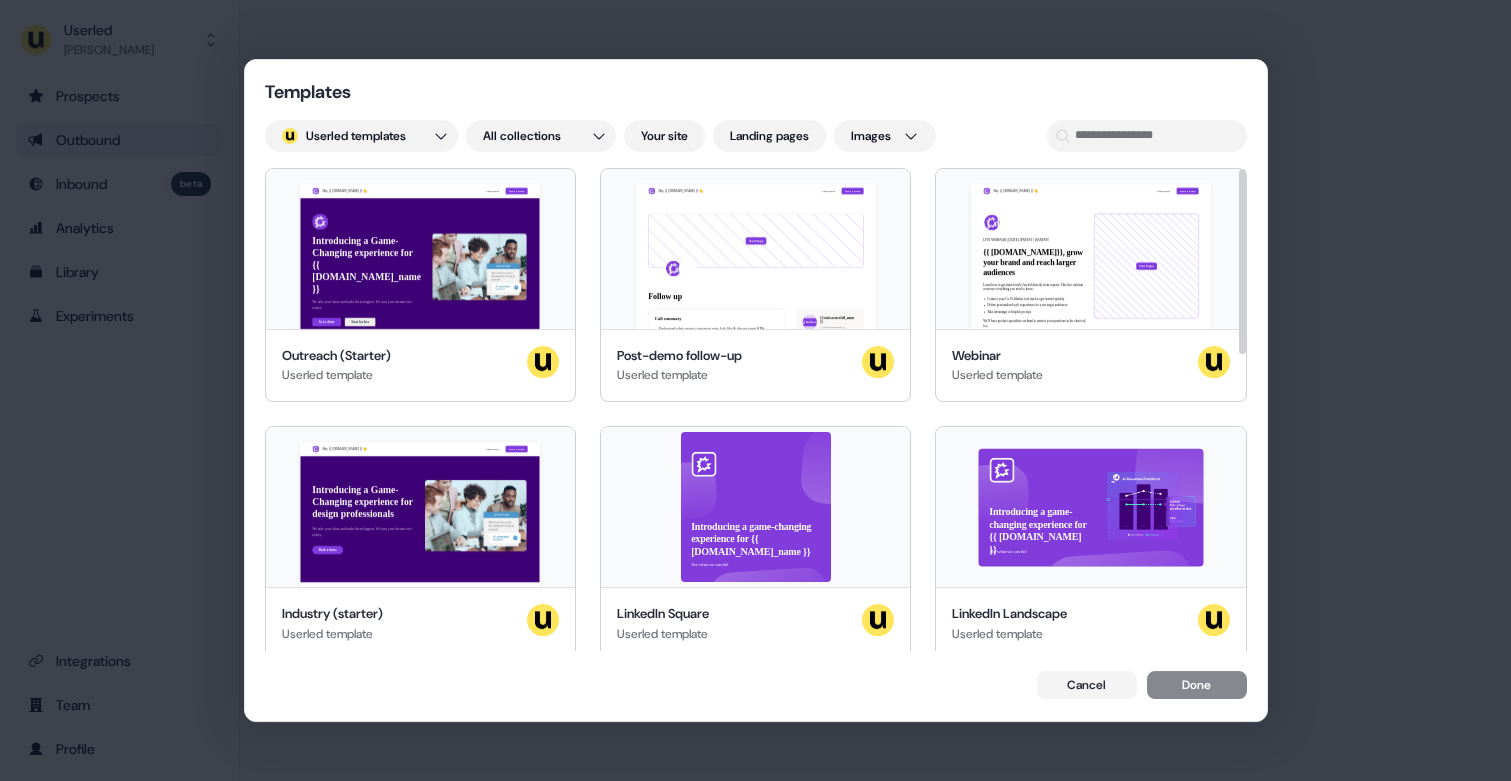 click on "Hey {{ [DOMAIN_NAME] }} 👋 Learn more Book a demo Introducing a Game-Changing experience for {{ [DOMAIN_NAME]_name }} We take your ideas and make them happen. We turn your dreams into reality. Get a demo Start for free {{ [DOMAIN_NAME]_name }}, join our team of incredible partners" at bounding box center [420, 249] 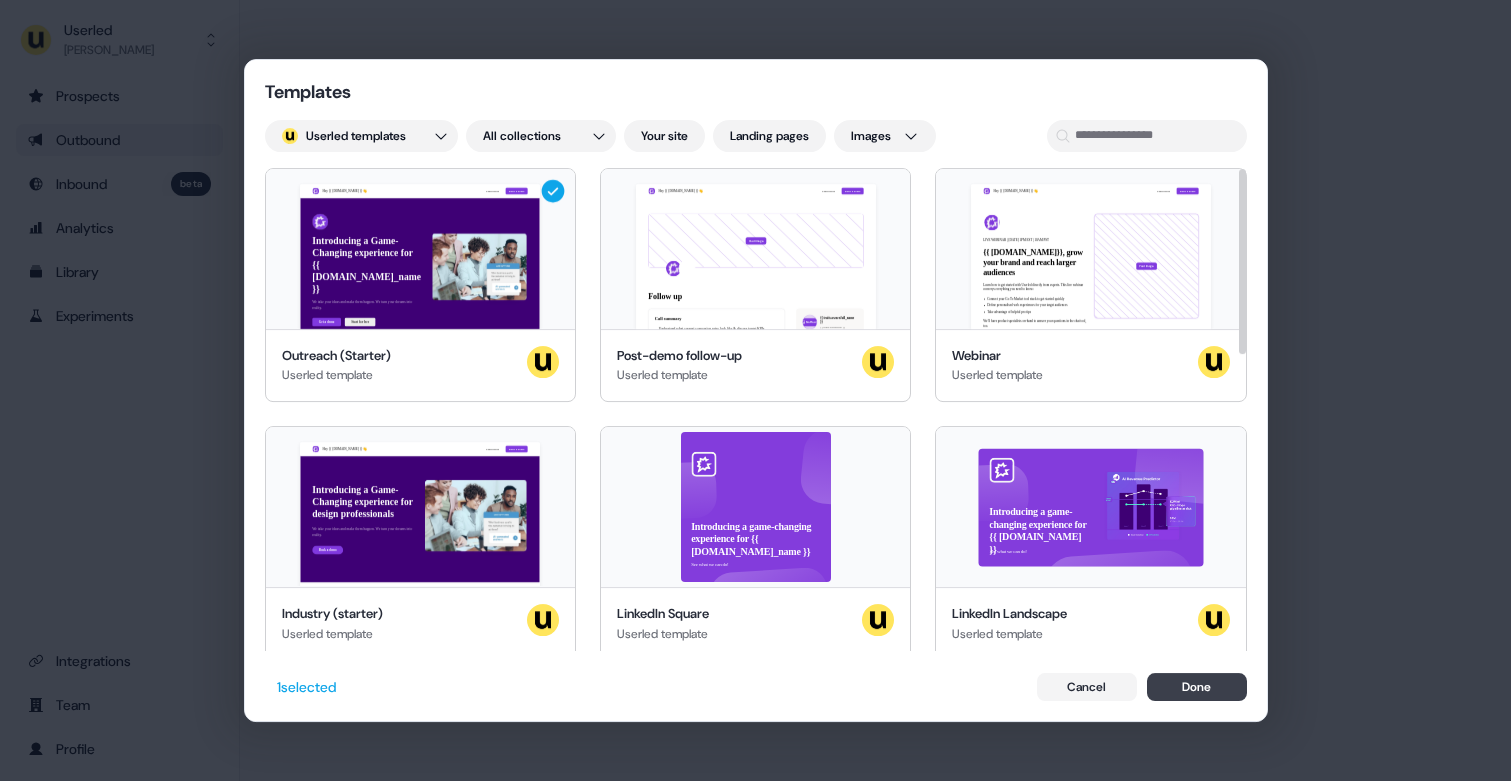 click on "Done" at bounding box center (1197, 687) 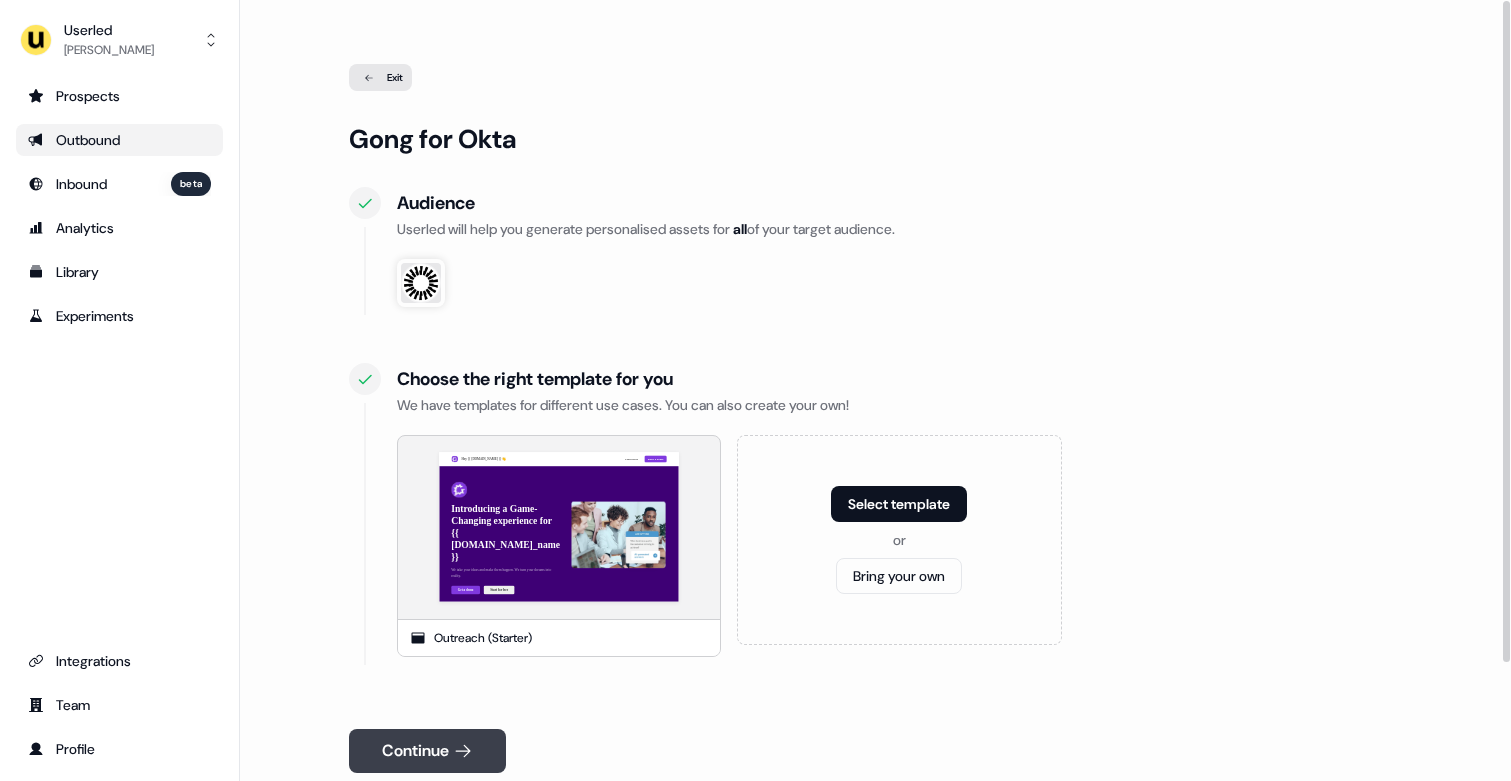 click 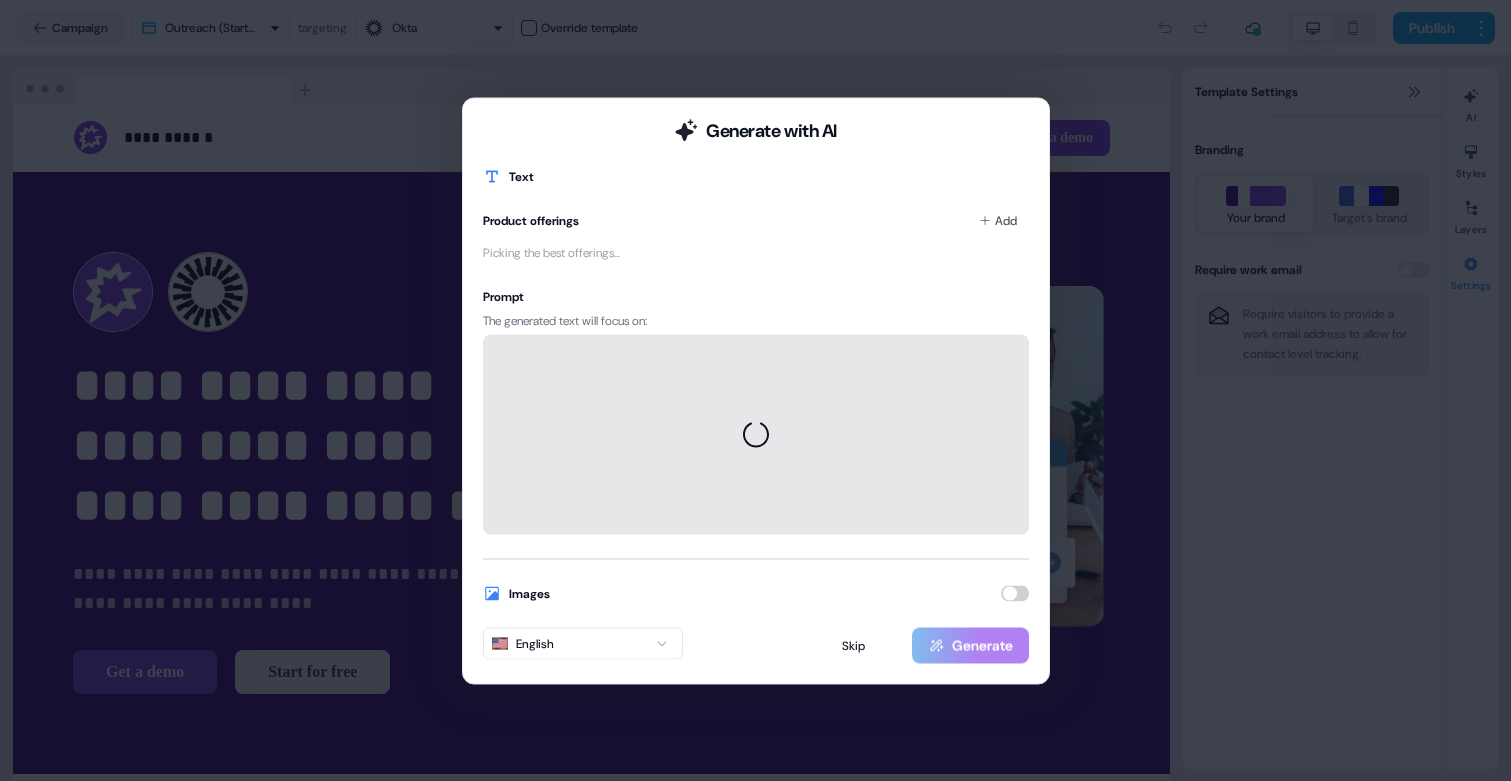 click at bounding box center (1015, 593) 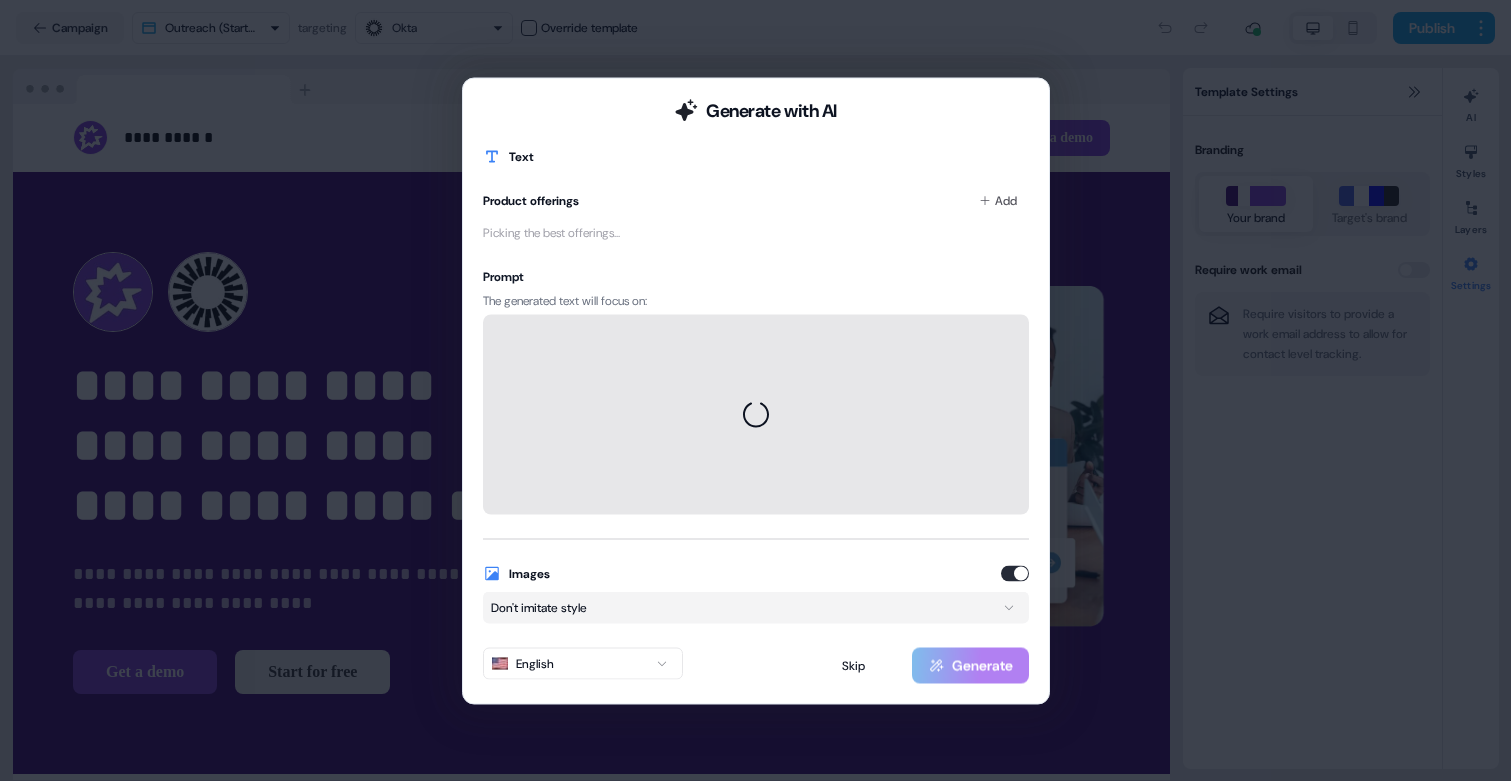 click on "Generate with AI Text Product offerings  Add Picking the best offerings... Prompt The generated text will focus on: Images Don't imitate style English Skip Generate" at bounding box center [755, 390] 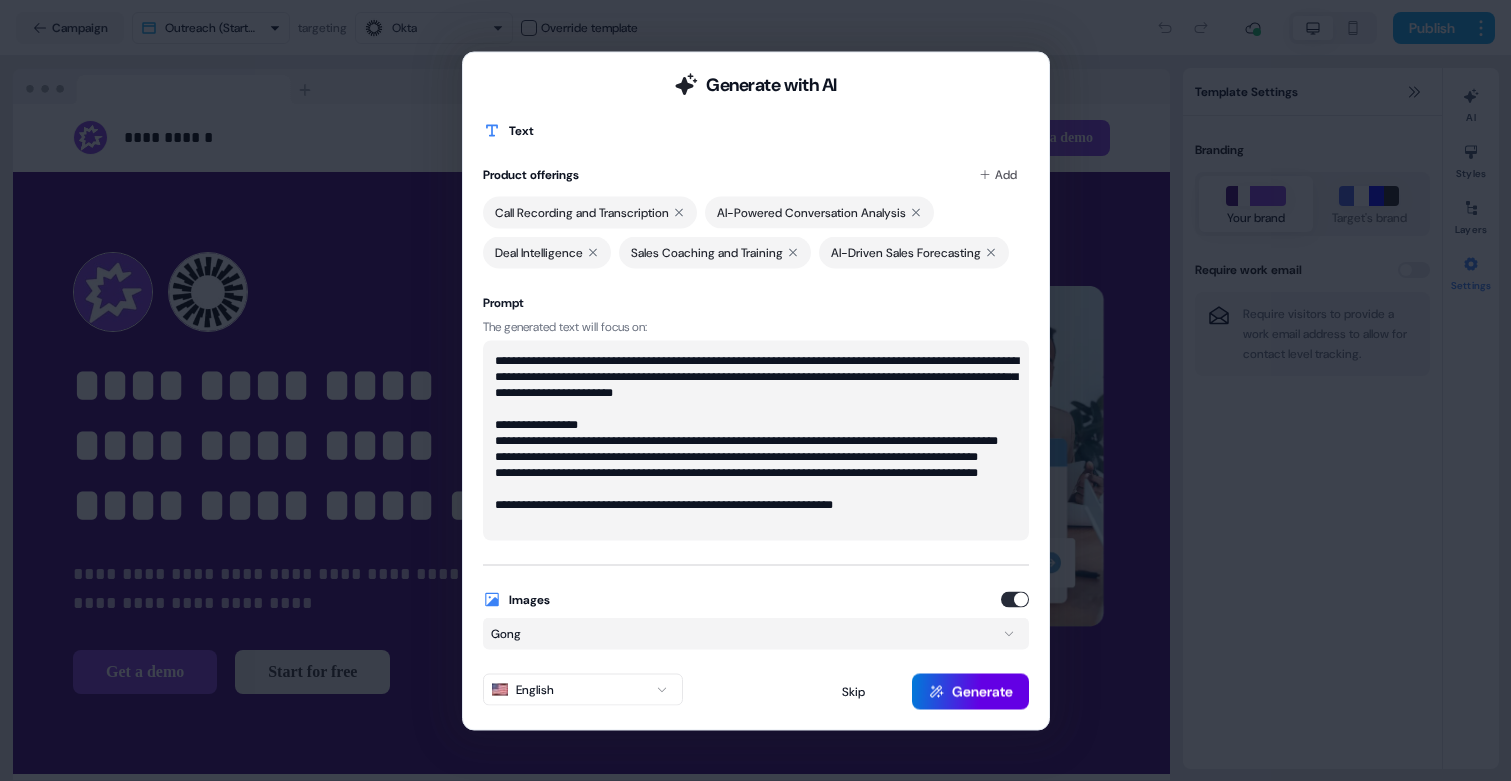 scroll, scrollTop: 51, scrollLeft: 0, axis: vertical 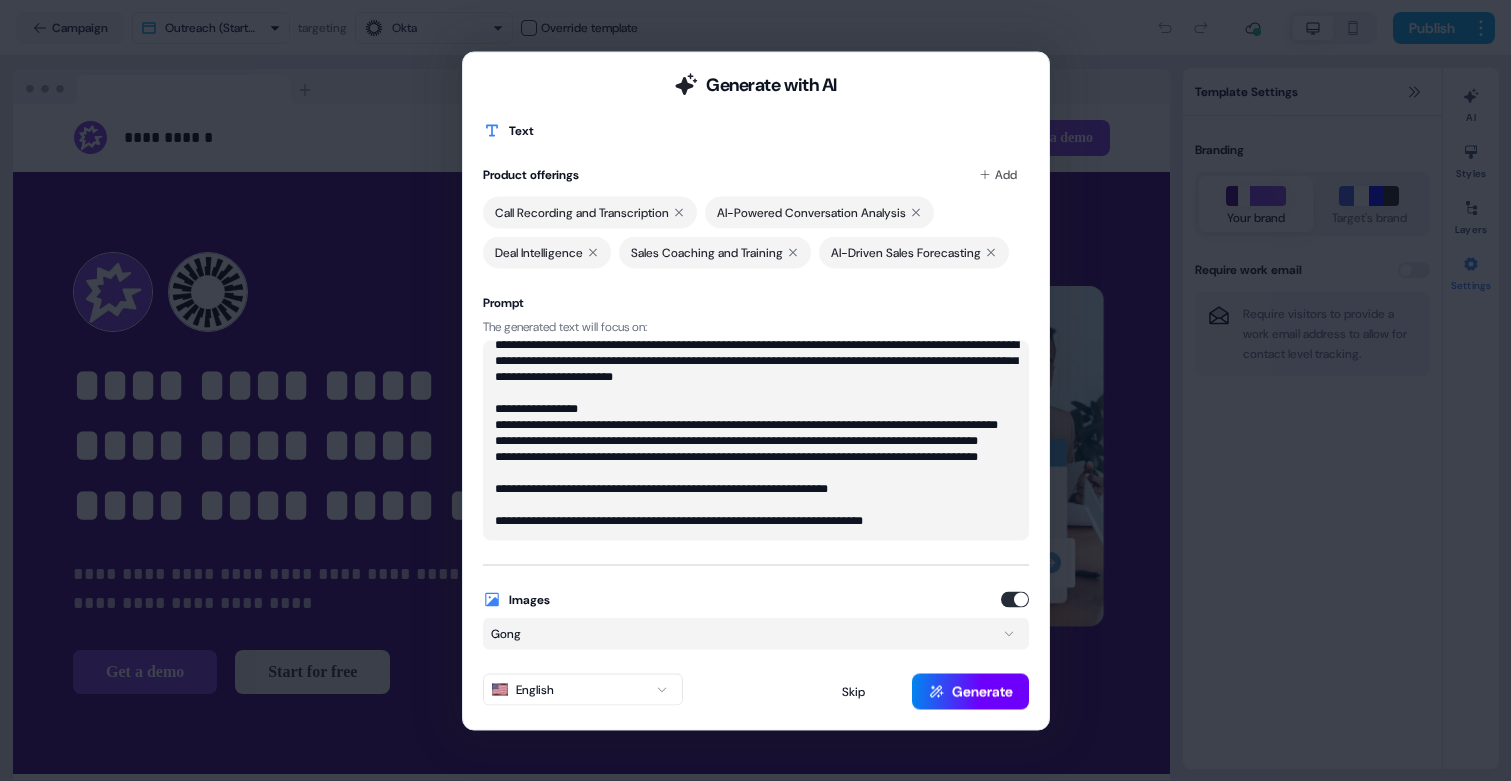 type on "**********" 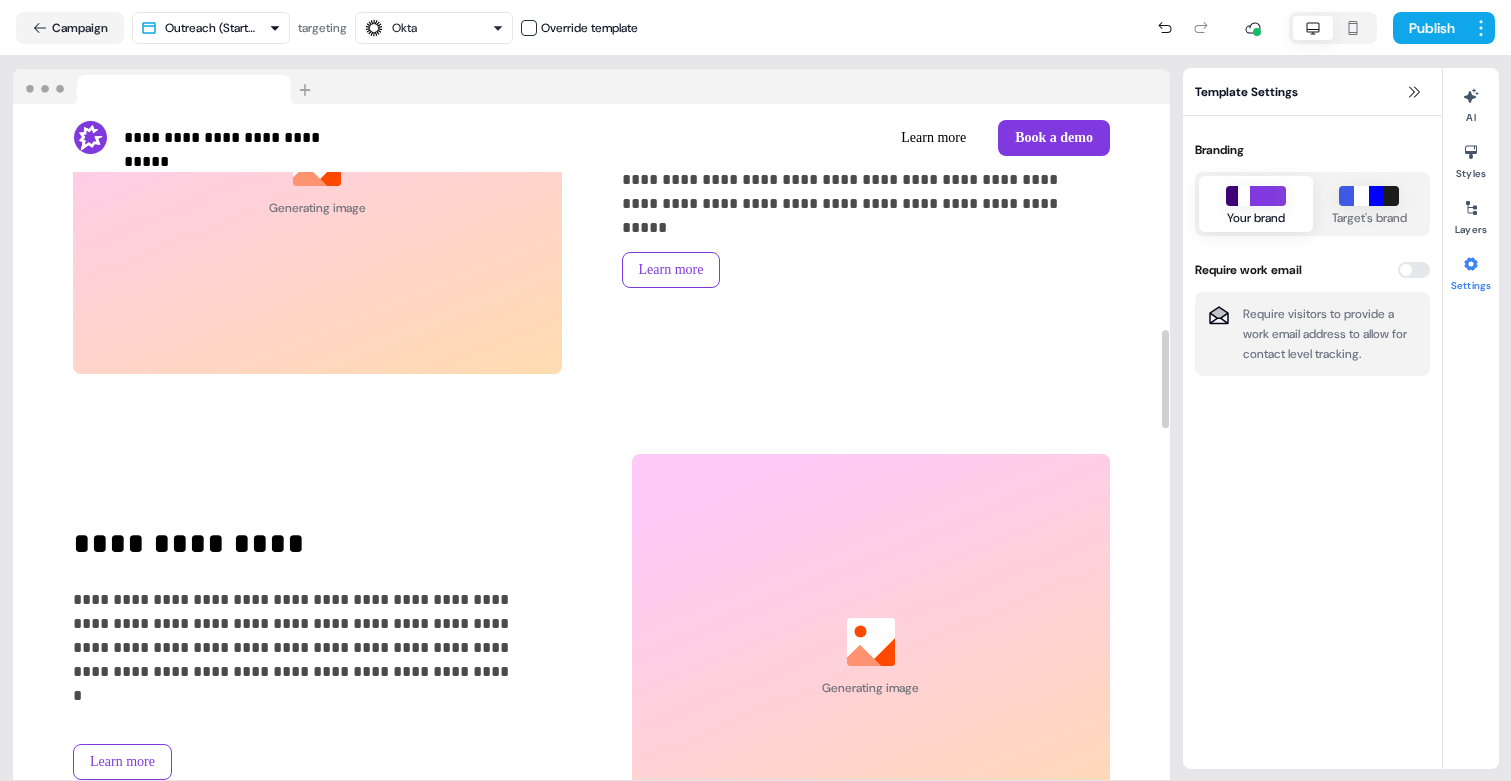 scroll, scrollTop: 0, scrollLeft: 0, axis: both 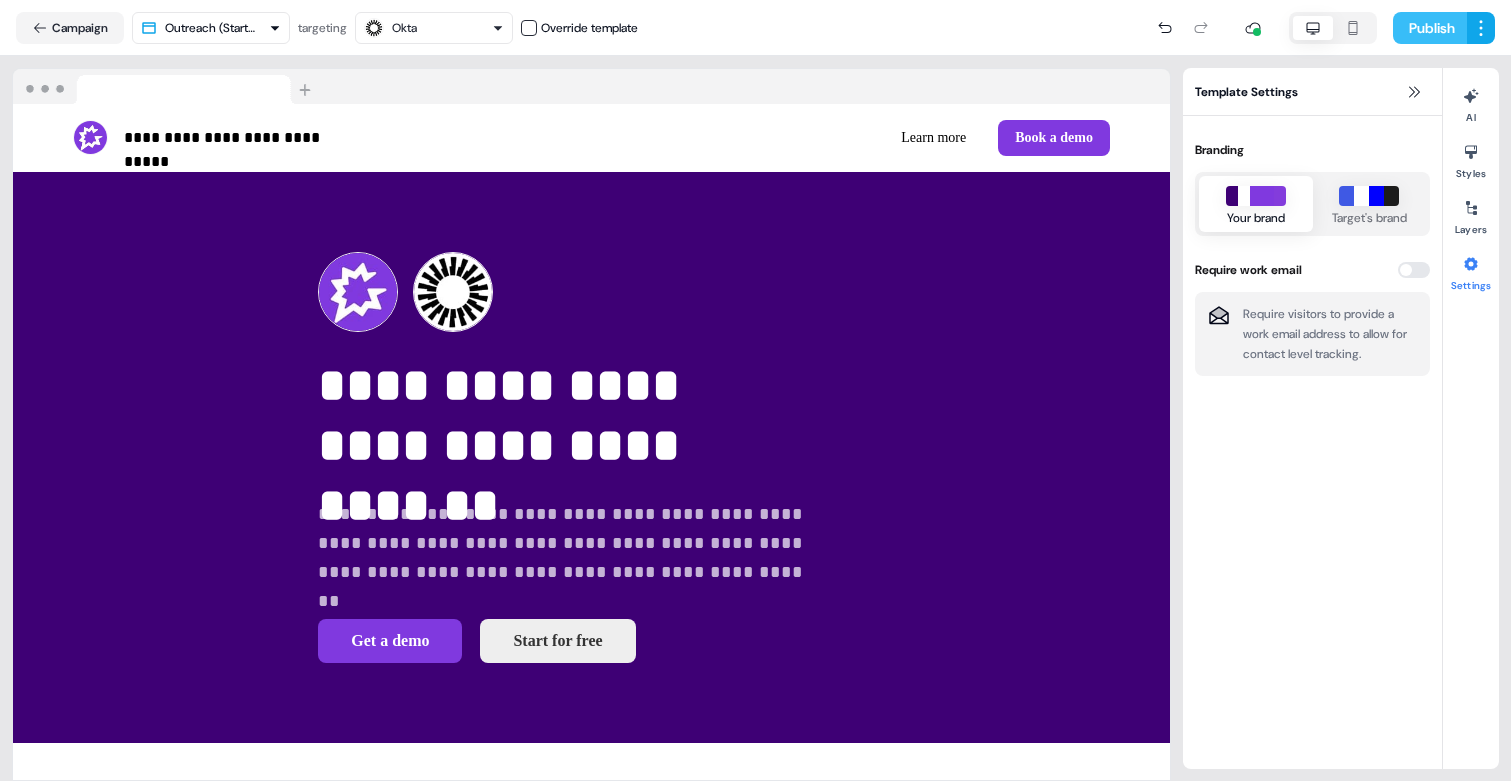 click on "Publish" at bounding box center [1430, 28] 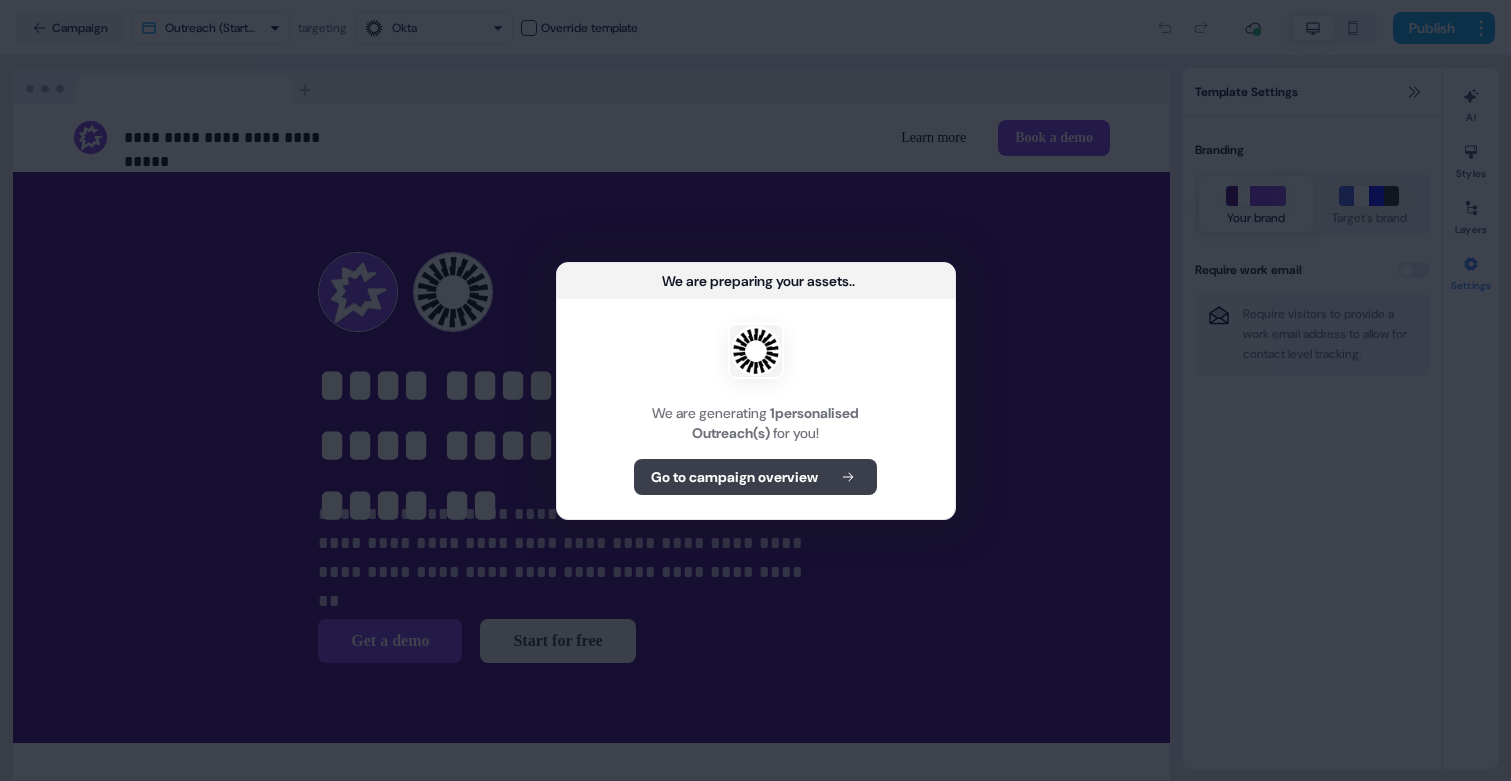 click on "Go to campaign overview" at bounding box center [734, 477] 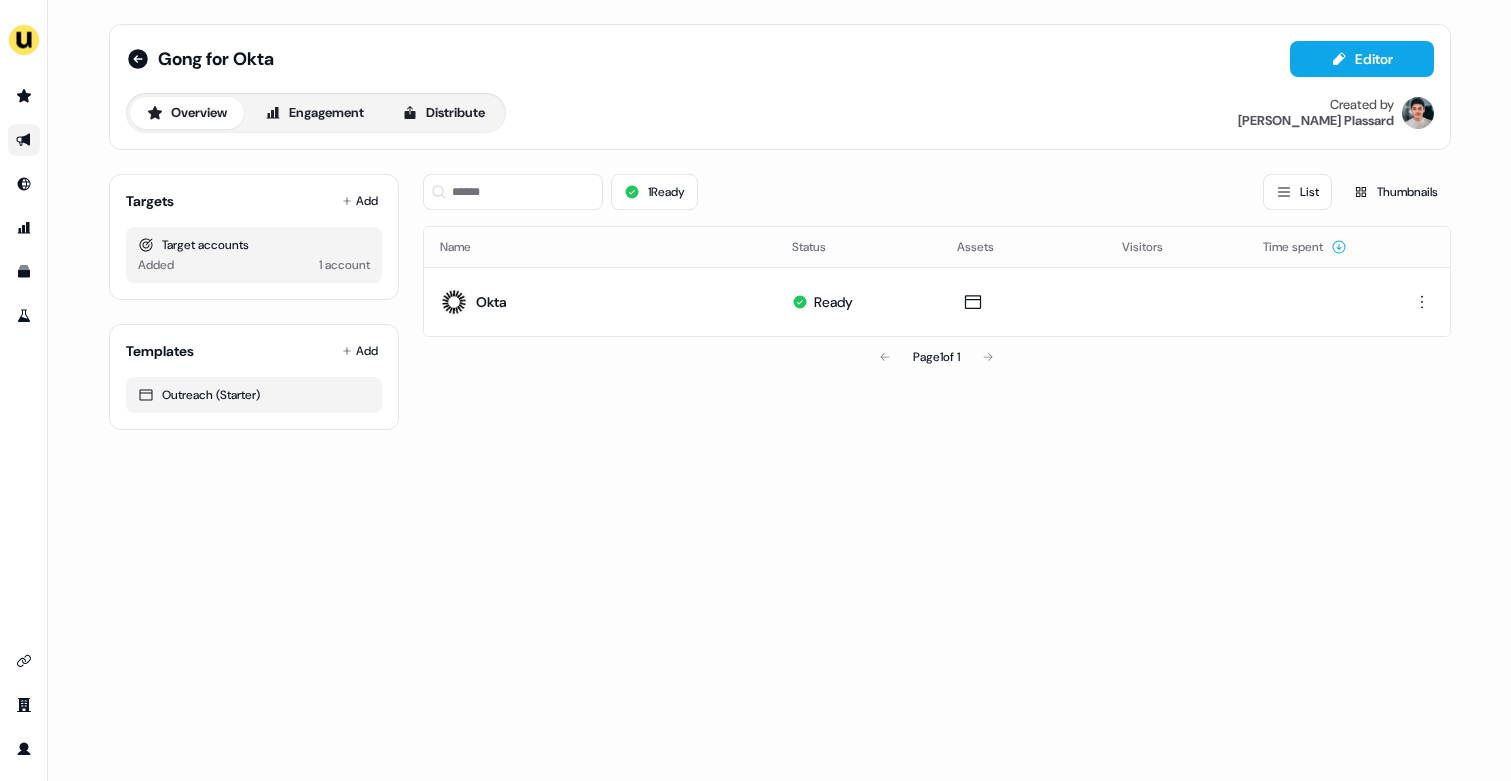 click 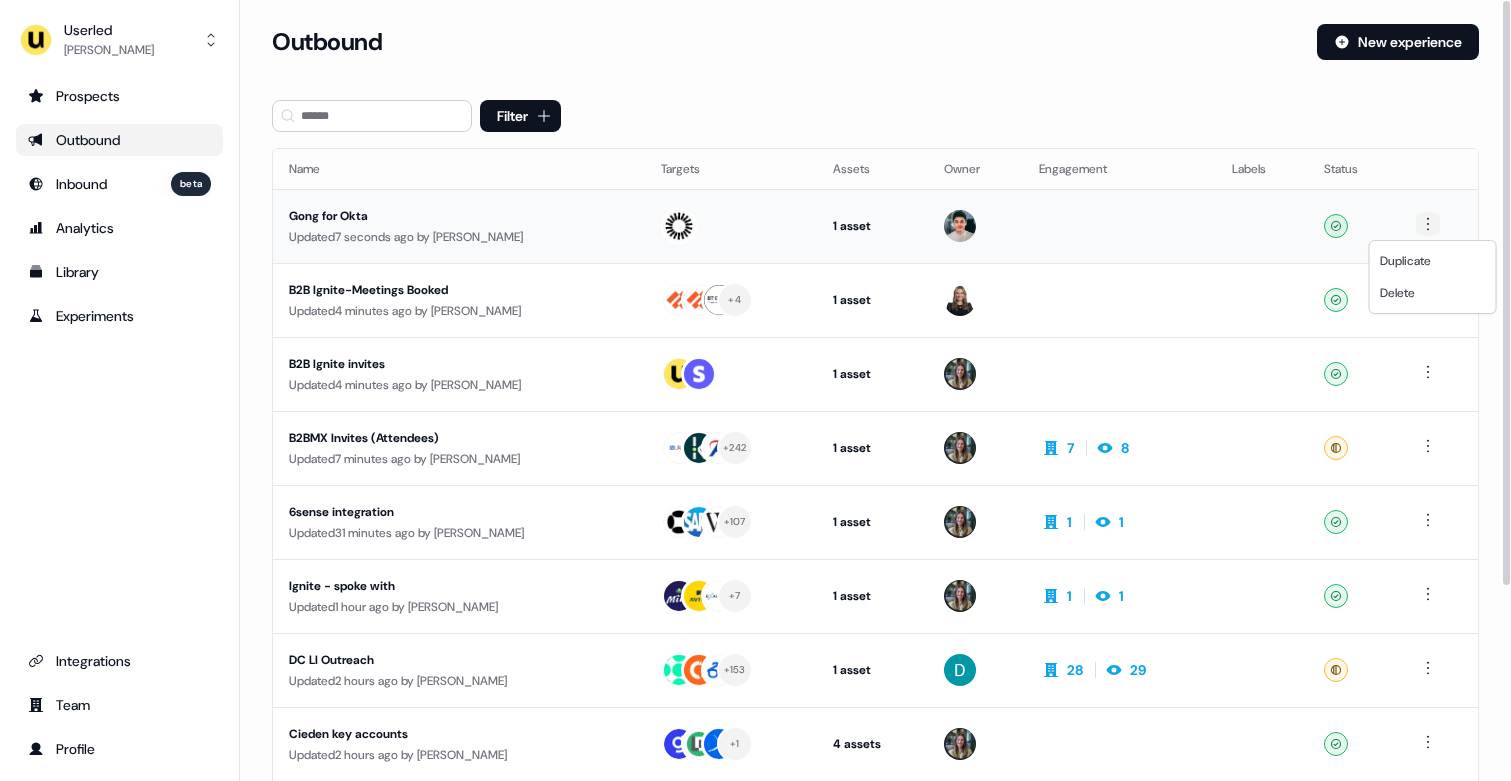 click on "For the best experience switch devices to a bigger screen. Go to [DOMAIN_NAME] Userled [PERSON_NAME] Prospects Outbound Inbound beta Analytics Library Experiments Integrations Team Profile Loading... Outbound New experience Filter Name Targets Assets Owner Engagement Labels Status Gong for Okta Updated  7 seconds ago   by   [PERSON_NAME] 1   asset Outreach (Starter) Ready B2B Ignite-Meetings Booked Updated  4 minutes ago   by   [PERSON_NAME] + 4 1   asset Outreach (Starter) Ready B2B Ignite invites  Updated  4 minutes ago   by   [PERSON_NAME] 1   asset Webinar Ready B2BMX Invites (Attendees) Updated  7 minutes ago   by   [PERSON_NAME] + 242 1   asset Webinar 7 8 Ready 6sense integration Updated  31 minutes ago   by   [PERSON_NAME] + 107 1   asset Web page 1 1 Ready Ignite - spoke with  Updated  1 hour ago   by   [PERSON_NAME] + 7 1   asset Outreach (Starter) 1 1 Ready DC LI Outreach Updated  2 hours ago   by   [PERSON_NAME] + 153 1   asset Outreach (Starter) 28 29 Ready Updated    by" at bounding box center (755, 390) 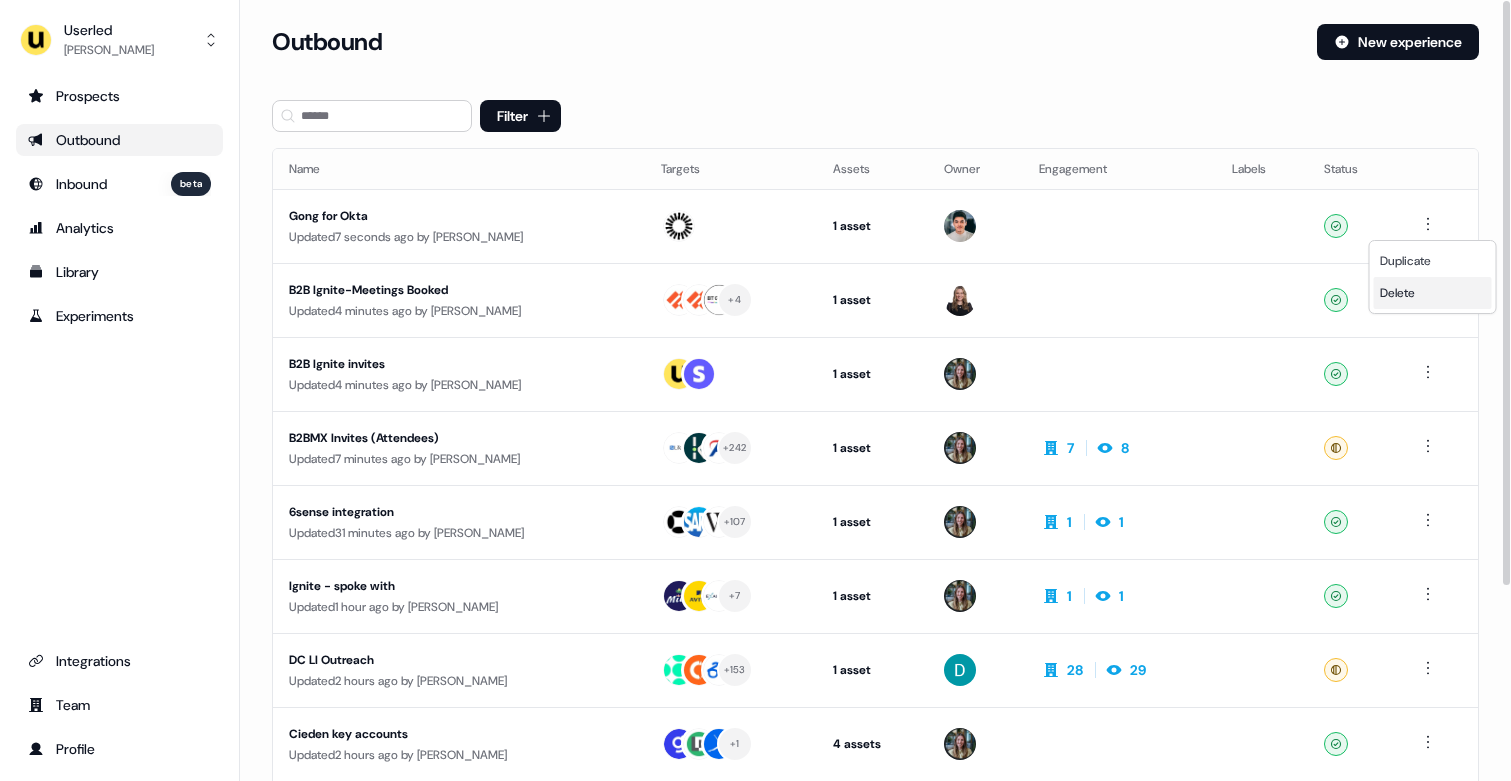 click on "Delete" at bounding box center [1433, 293] 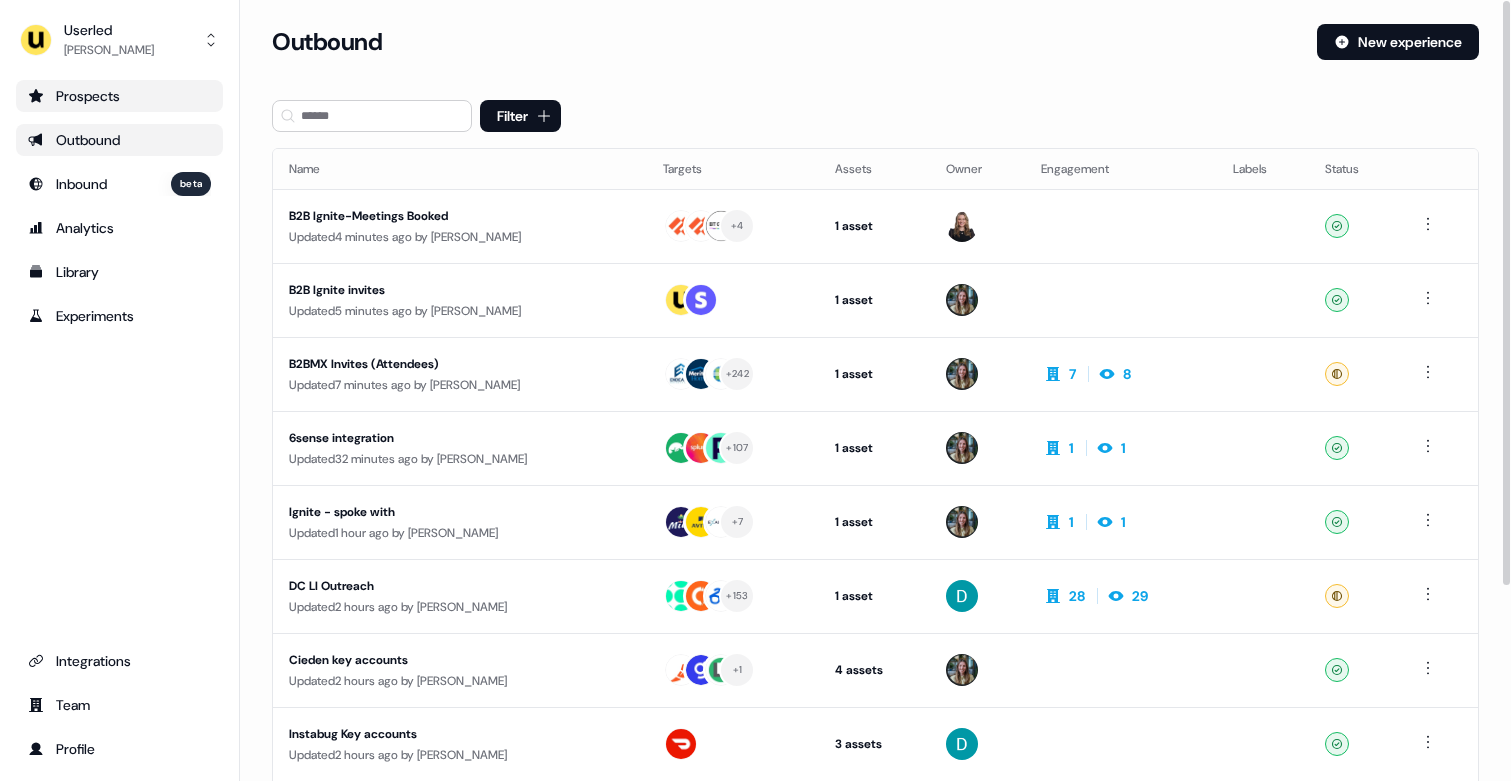 click on "Prospects" at bounding box center [119, 96] 